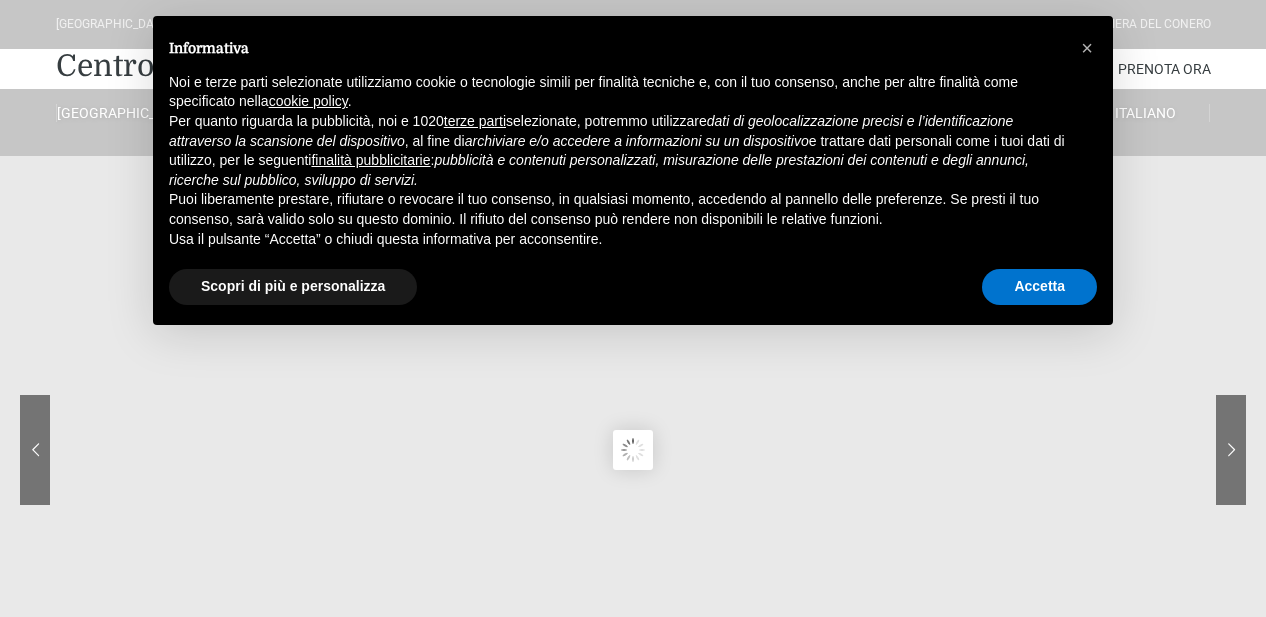 scroll, scrollTop: 0, scrollLeft: 0, axis: both 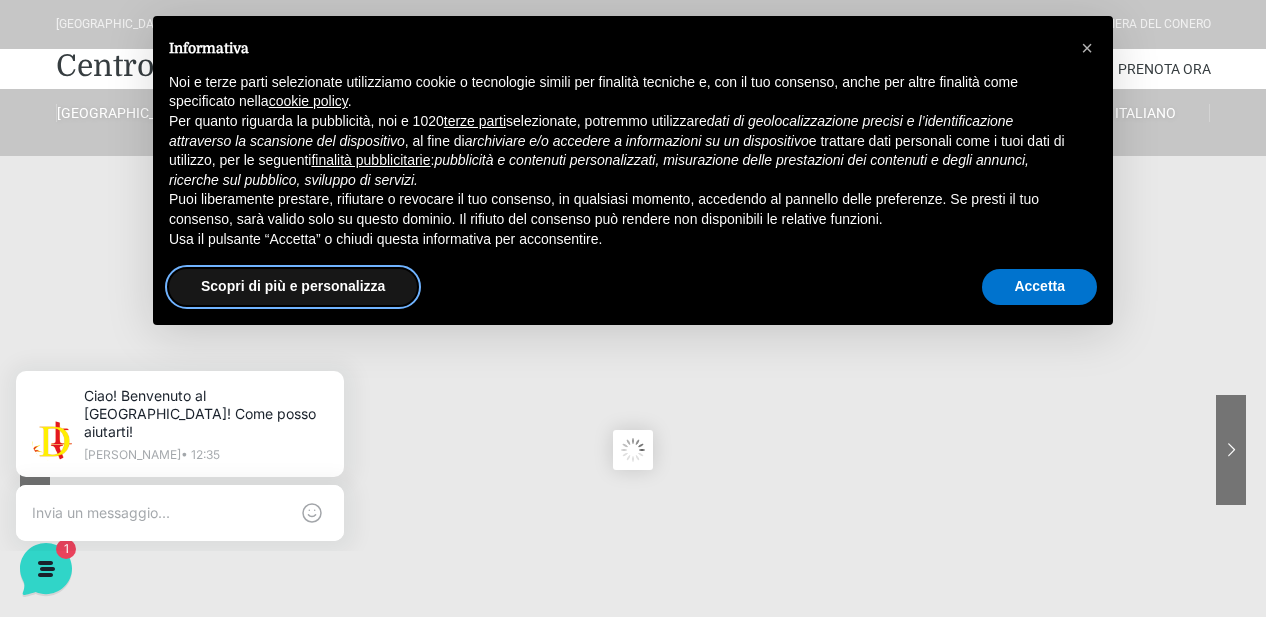 click on "Scopri di più e personalizza" at bounding box center (293, 287) 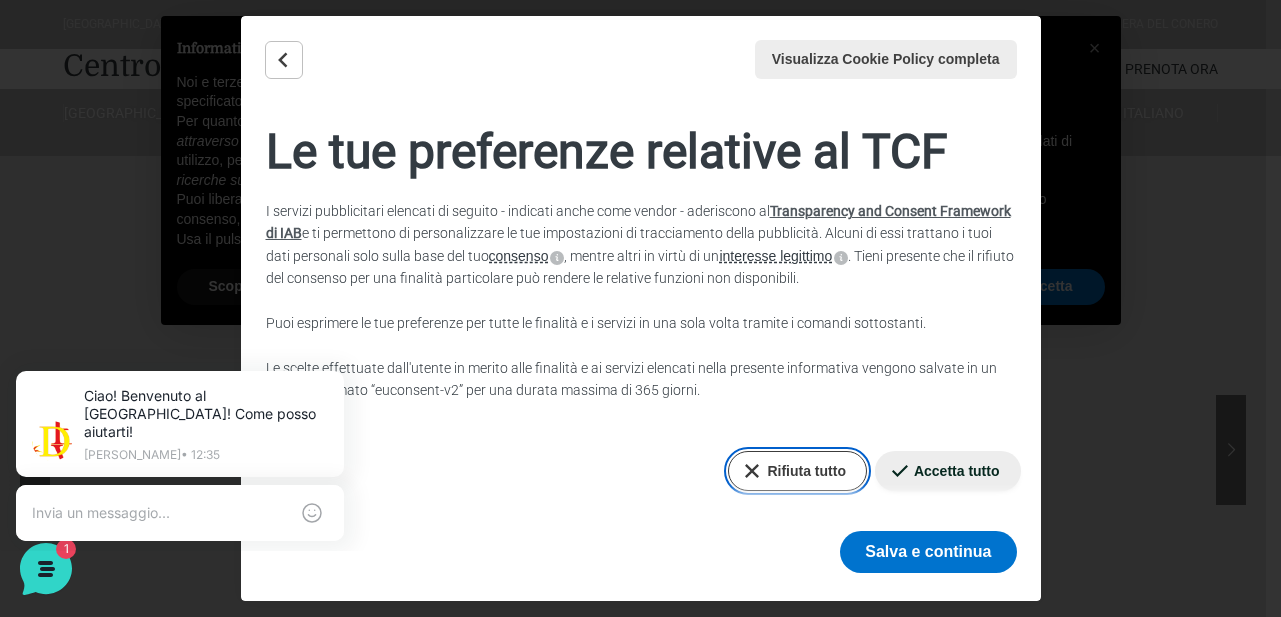 click on "Rifiuta tutto" at bounding box center (797, 471) 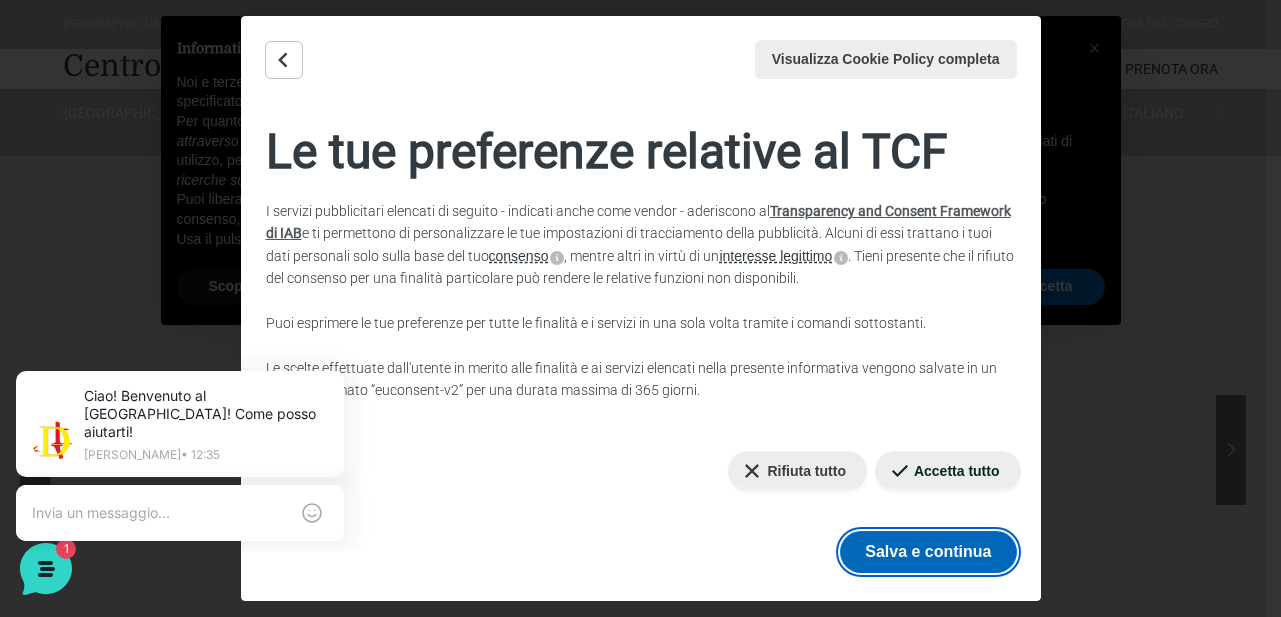 click on "Salva e continua" at bounding box center [928, 552] 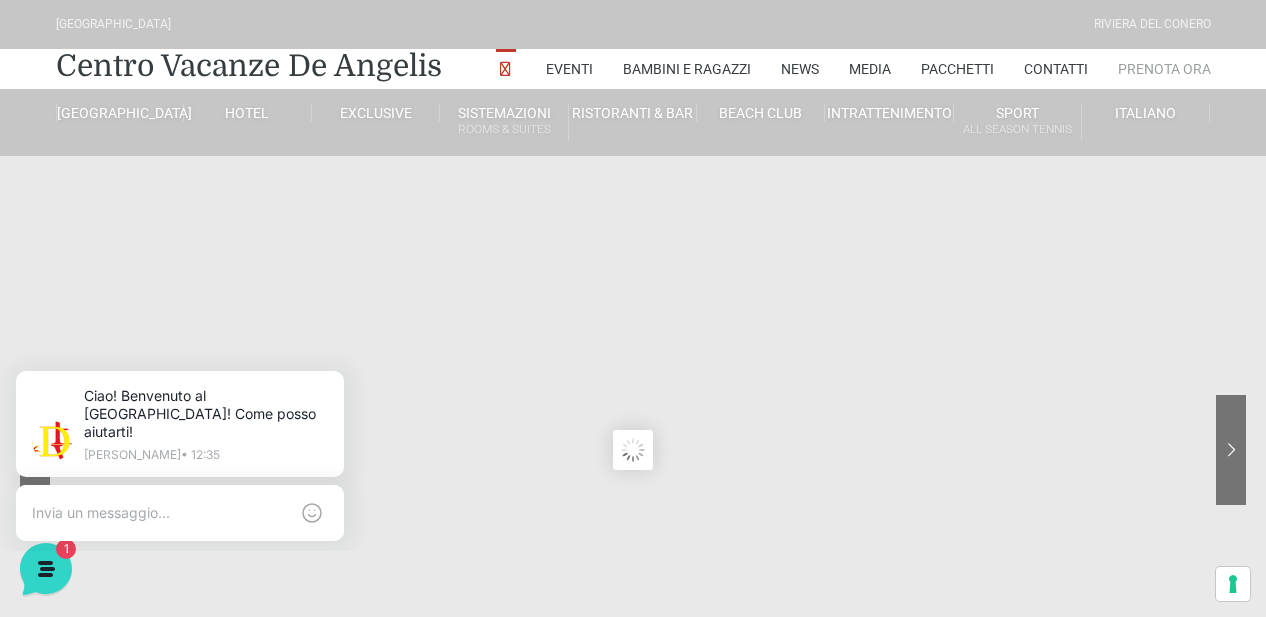 click on "Prenota Ora" at bounding box center (1164, 69) 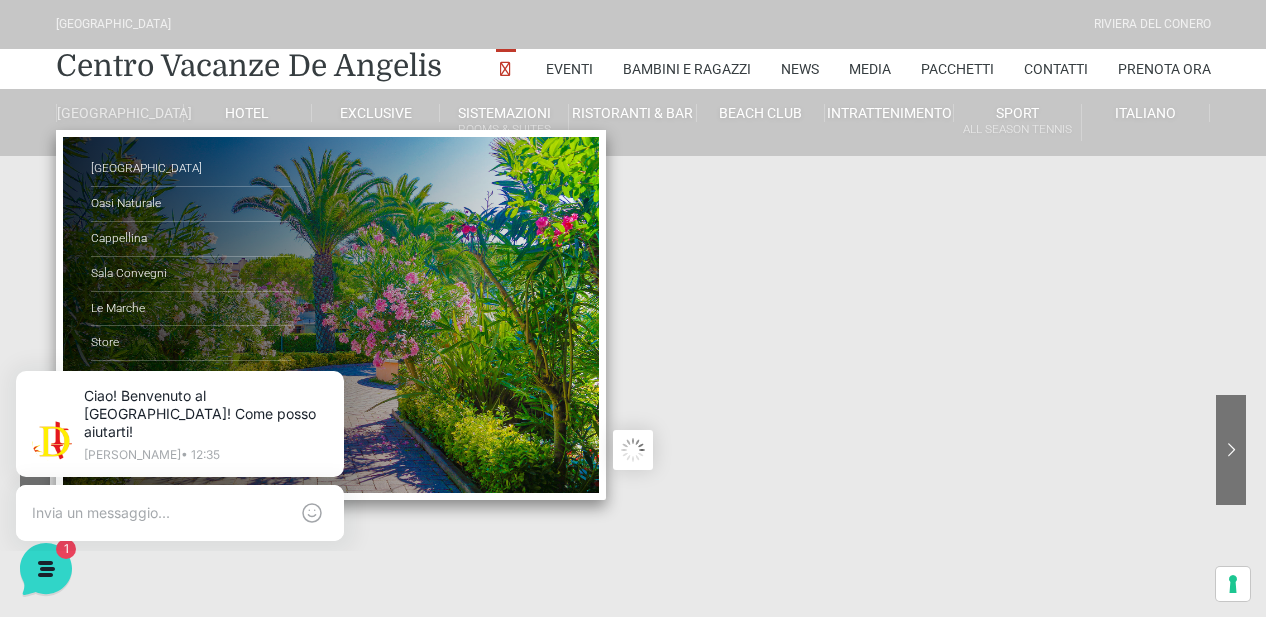 click on "[GEOGRAPHIC_DATA]" at bounding box center [120, 113] 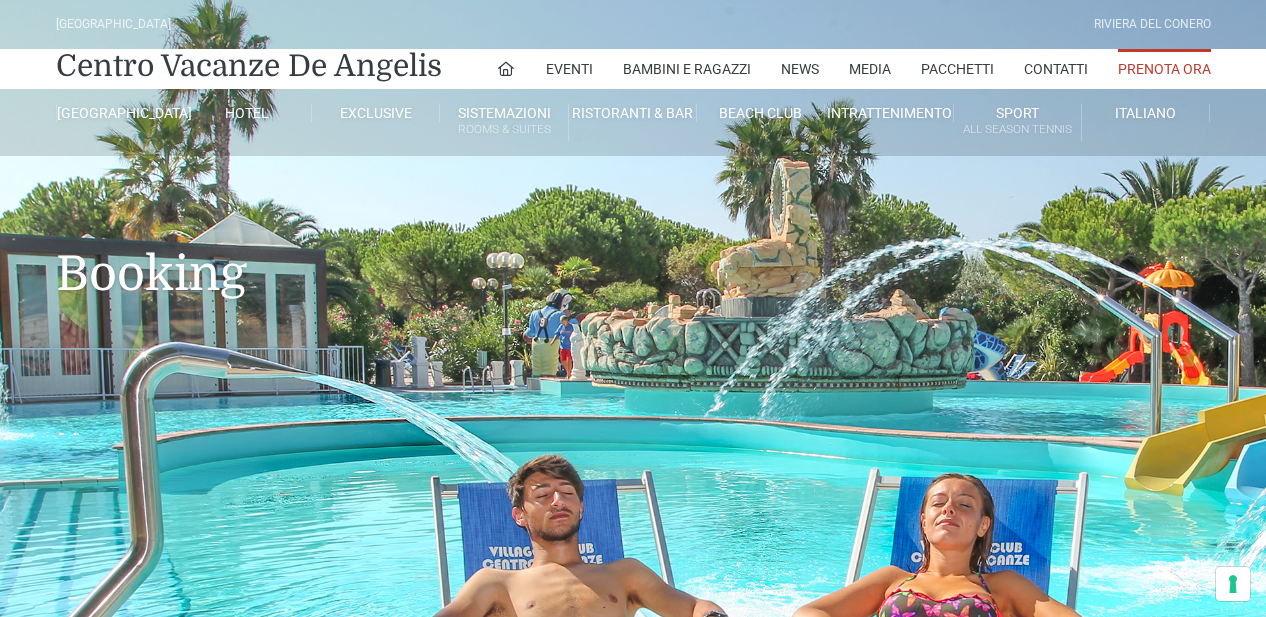 scroll, scrollTop: 0, scrollLeft: 0, axis: both 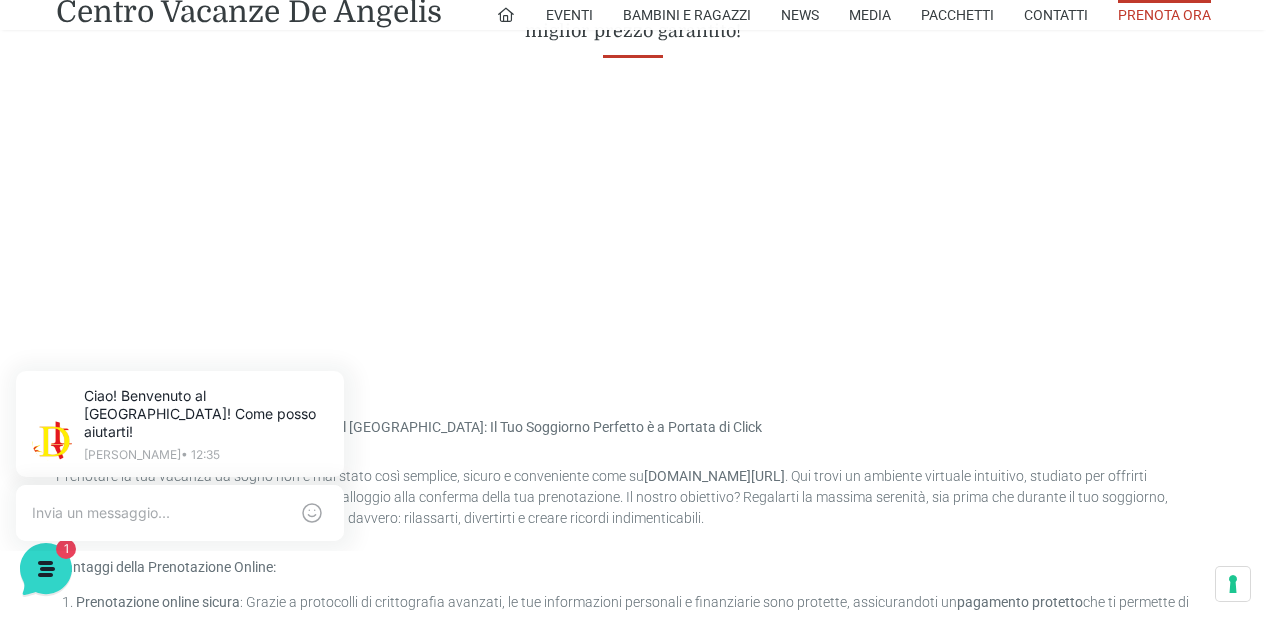 click at bounding box center [633, 230] 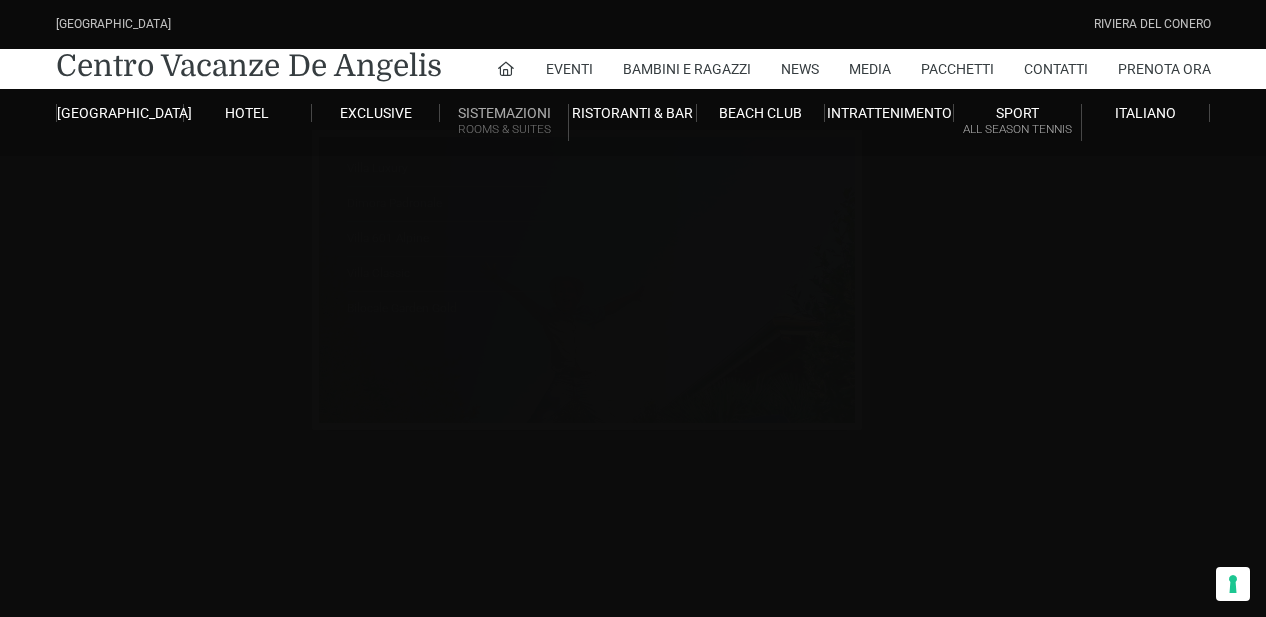 scroll, scrollTop: 0, scrollLeft: 0, axis: both 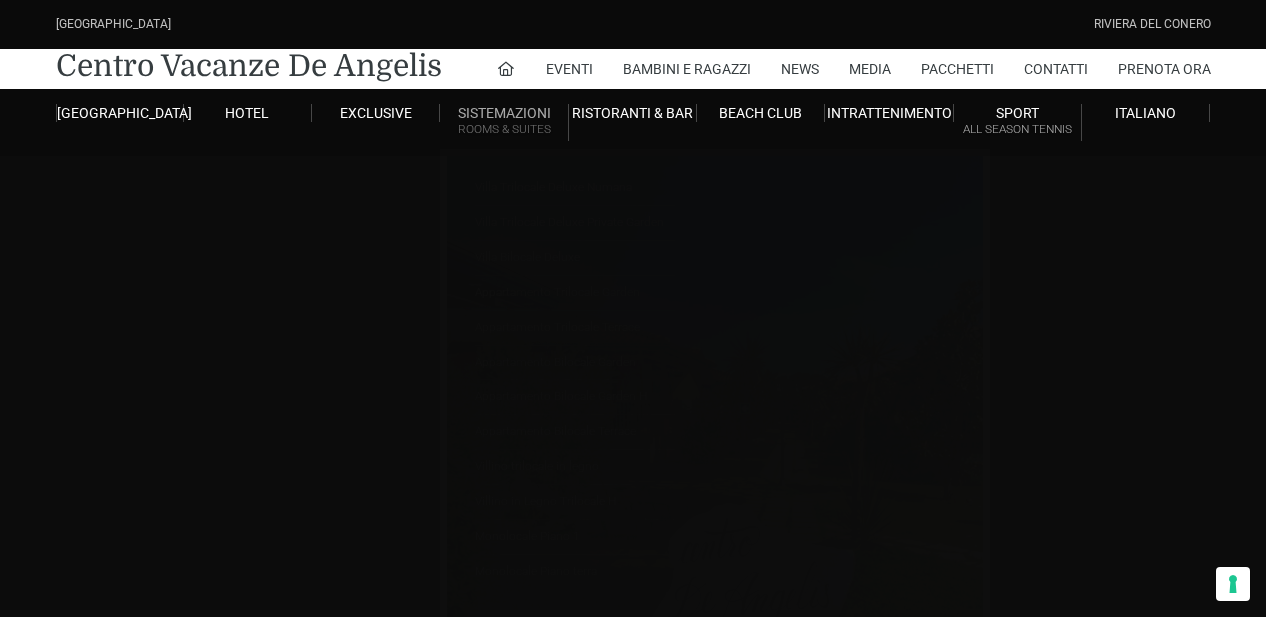 click on "Sistemazioni Rooms & Suites" at bounding box center (504, 122) 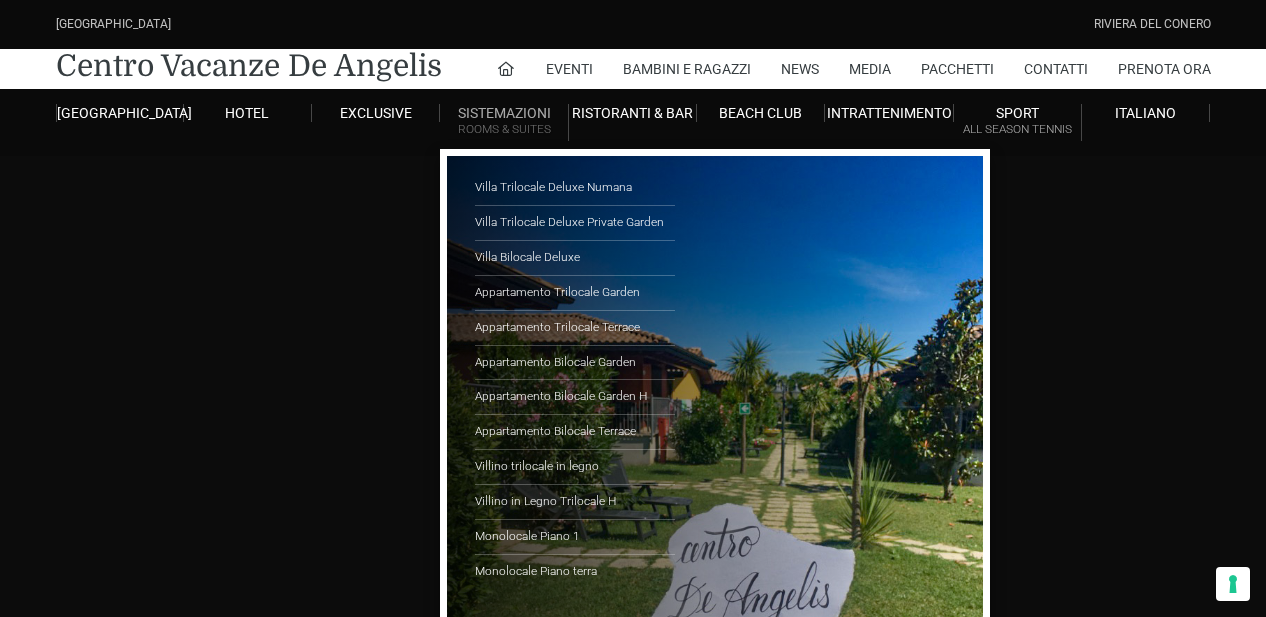 scroll, scrollTop: 0, scrollLeft: 0, axis: both 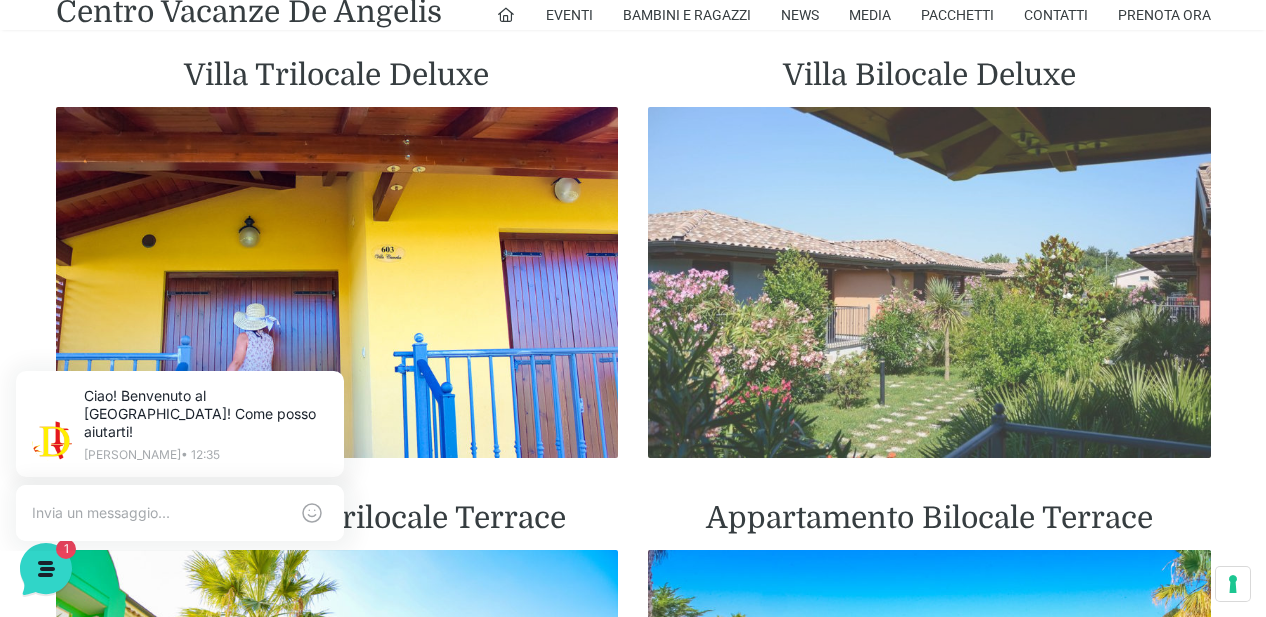 click at bounding box center [929, 283] 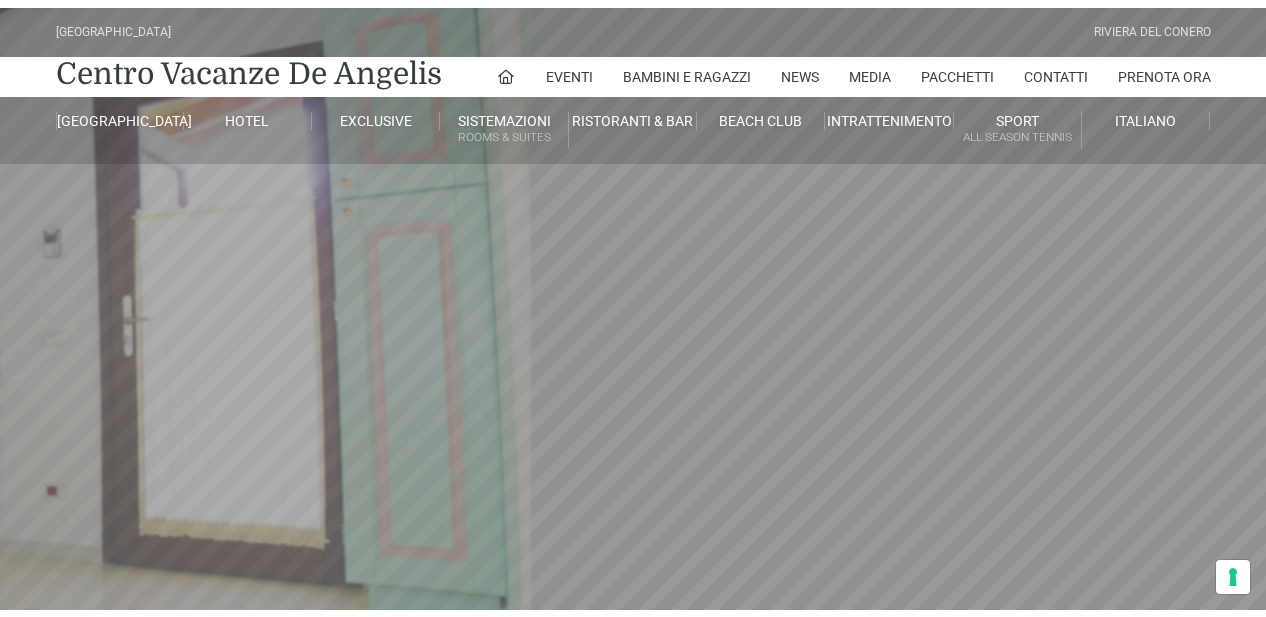 scroll, scrollTop: 0, scrollLeft: 0, axis: both 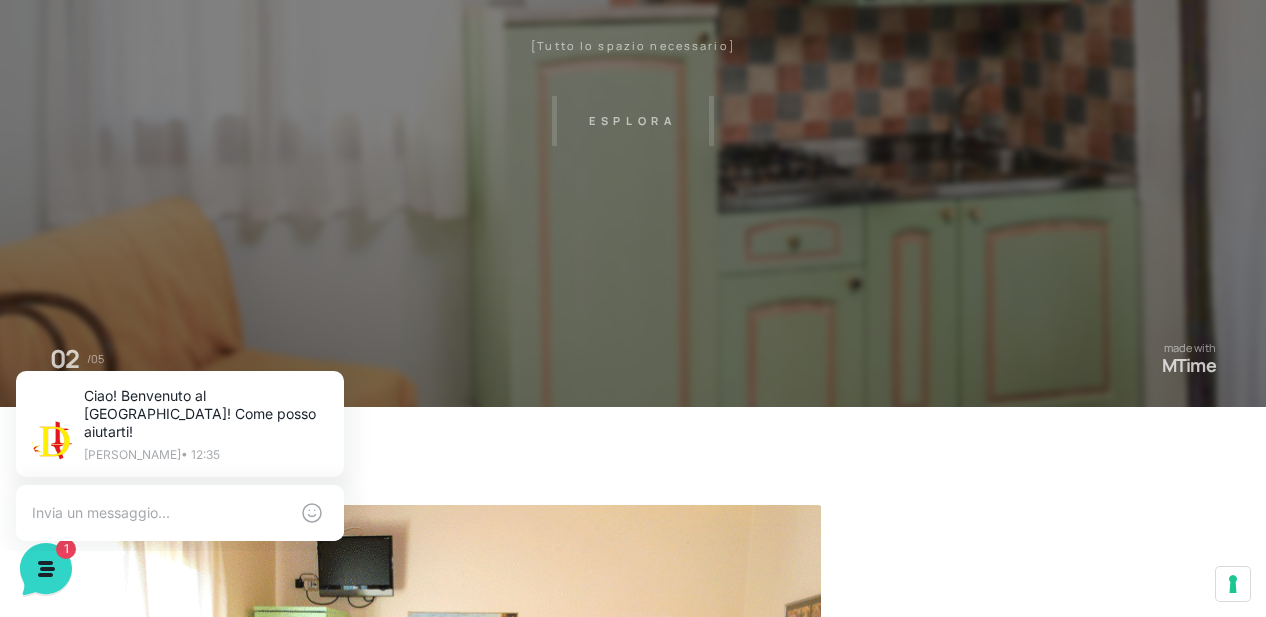 click on "Villaggio Hotel Resort
Riviera Del Conero
Centro Vacanze De Angelis
Eventi
Miss Italia
Cerimonie
Team building
Bambini e Ragazzi
Holly Beach Club
Holly Teeny Club
Holly Young Club
Piscine
Iscrizioni Holly Club
News
Media
Pacchetti
Contatti
Prenota Ora
De Angelis Resort
Parco Piscine
Oasi Naturale
Cappellina
Sala Convegni
Le Marche
Store
Concierge
Colonnina Ricarica
Mappa del Villaggio
Hotel
Suite Prestige
Camera Prestige
Camera Suite H
Sala Meeting
Exclusive
Villa Luxury
Dimora Padronale
Villa 601 Alpine
Villa Classic
Bilocale Garden Gold
Sistemazioni Rooms & Suites
Villa Trilocale Deluxe Numana
Villa Trilocale Deluxe Private Garden
Villa Bilocale Deluxe
Appartamento Trilocale Garden" at bounding box center (633, 217) 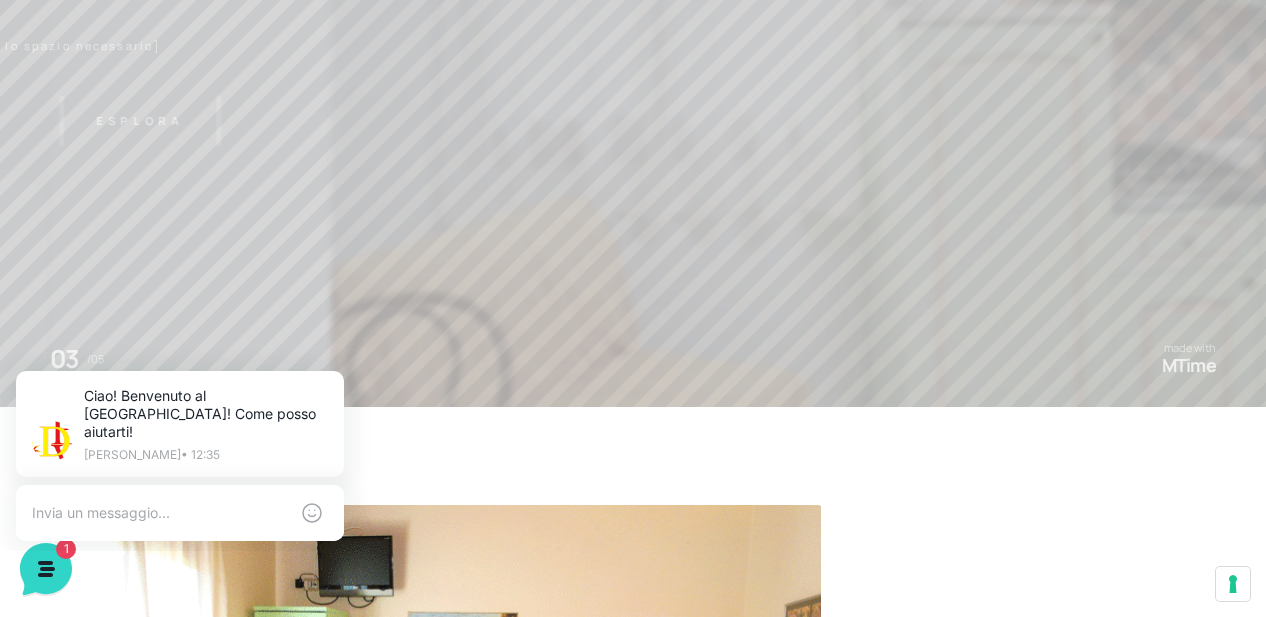 click on "Villaggio Hotel Resort
Riviera Del Conero
Centro Vacanze De Angelis
Eventi
Miss Italia
Cerimonie
Team building
Bambini e Ragazzi
Holly Beach Club
Holly Teeny Club
Holly Young Club
Piscine
Iscrizioni Holly Club
News
Media
Pacchetti
Contatti
Prenota Ora
De Angelis Resort
Parco Piscine
Oasi Naturale
Cappellina
Sala Convegni
Le Marche
Store
Concierge
Colonnina Ricarica
Mappa del Villaggio
Hotel
Suite Prestige
Camera Prestige
Camera Suite H
Sala Meeting
Exclusive
Villa Luxury
Dimora Padronale
Villa 601 Alpine
Villa Classic
Bilocale Garden Gold
Sistemazioni Rooms & Suites
Villa Trilocale Deluxe Numana
Villa Trilocale Deluxe Private Garden
Villa Bilocale Deluxe
Appartamento Trilocale Garden" at bounding box center [633, 217] 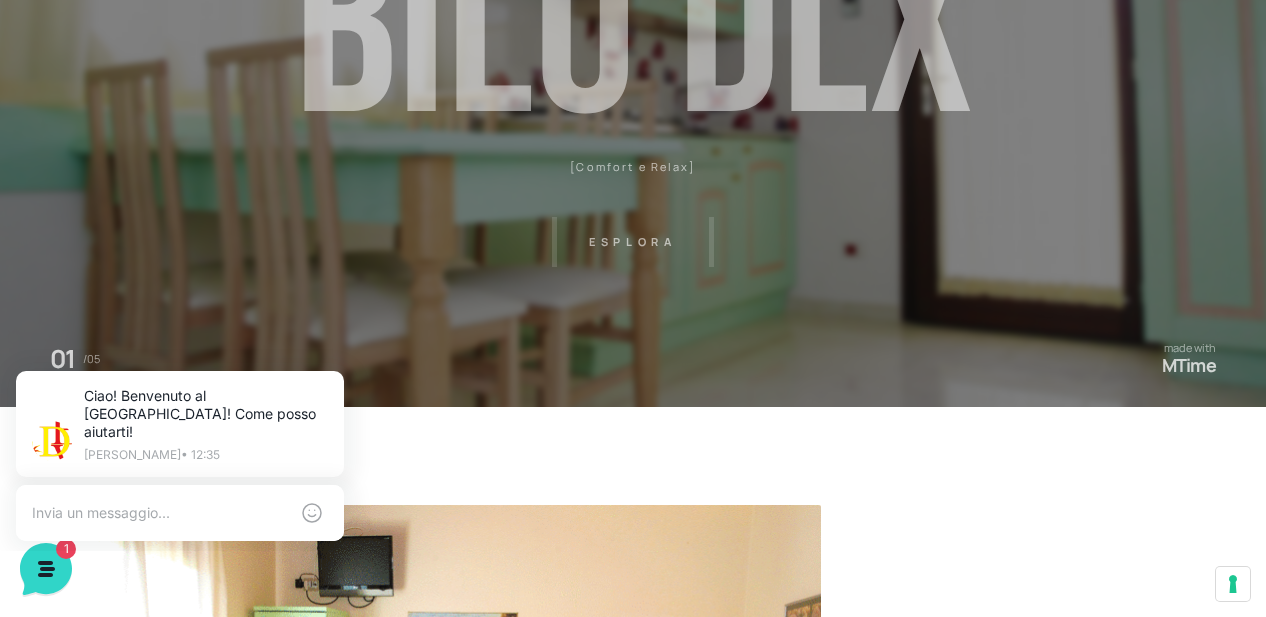 click on "Villaggio Hotel Resort
Riviera Del Conero
Centro Vacanze De Angelis
Eventi
Miss Italia
Cerimonie
Team building
Bambini e Ragazzi
Holly Beach Club
Holly Teeny Club
Holly Young Club
Piscine
Iscrizioni Holly Club
News
Media
Pacchetti
Contatti
Prenota Ora
De Angelis Resort
Parco Piscine
Oasi Naturale
Cappellina
Sala Convegni
Le Marche
Store
Concierge
Colonnina Ricarica
Mappa del Villaggio
Hotel
Suite Prestige
Camera Prestige
Camera Suite H
Sala Meeting
Exclusive
Villa Luxury
Dimora Padronale
Villa 601 Alpine
Villa Classic
Bilocale Garden Gold
Sistemazioni Rooms & Suites
Villa Trilocale Deluxe Numana
Villa Trilocale Deluxe Private Garden
Villa Bilocale Deluxe
Appartamento Trilocale Garden" at bounding box center (633, 217) 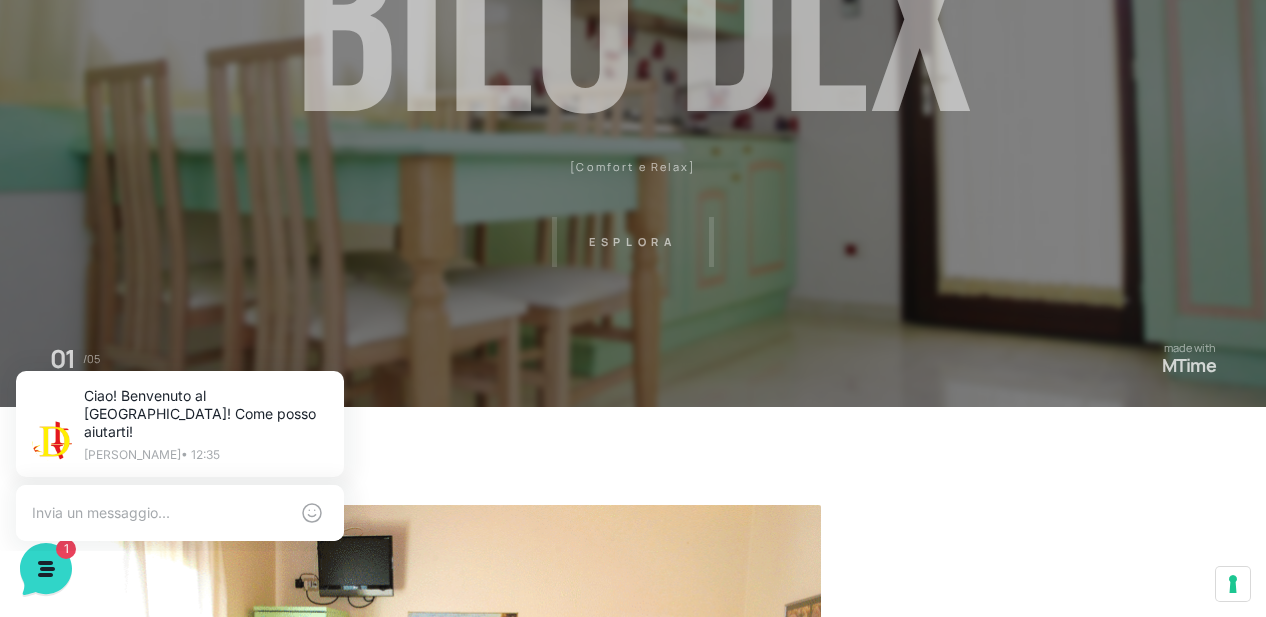 click 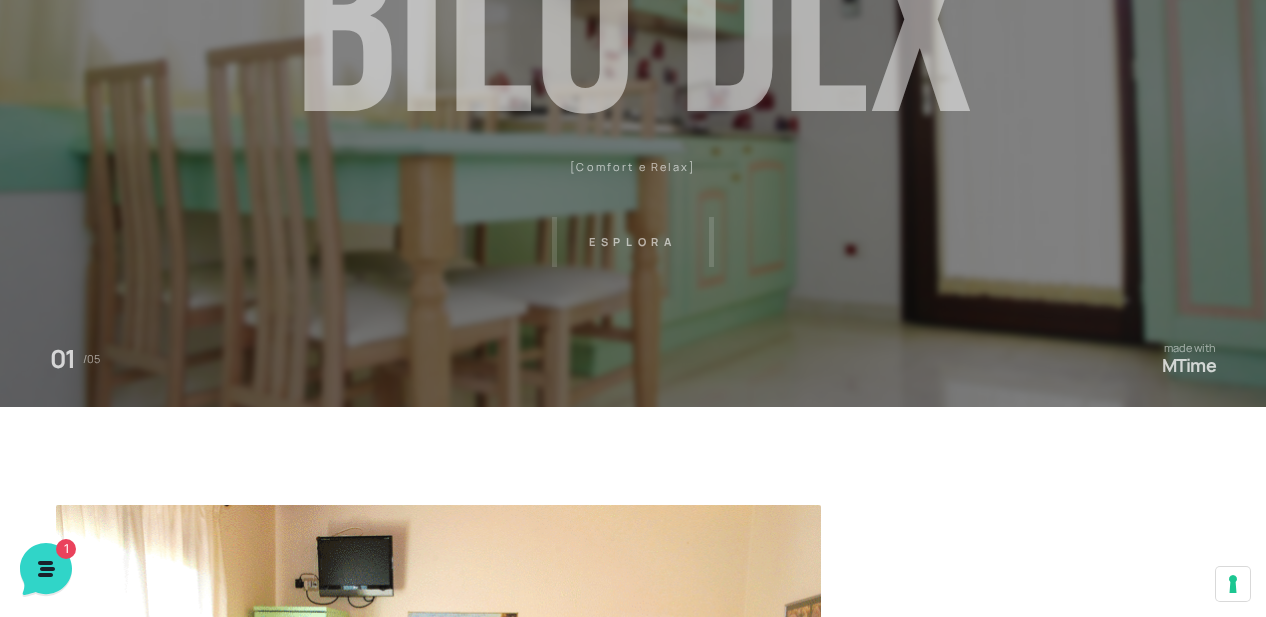 click on "Villaggio Hotel Resort
Riviera Del Conero
Centro Vacanze De Angelis
Eventi
Miss Italia
Cerimonie
Team building
Bambini e Ragazzi
Holly Beach Club
Holly Teeny Club
Holly Young Club
Piscine
Iscrizioni Holly Club
News
Media
Pacchetti
Contatti
Prenota Ora
De Angelis Resort
Parco Piscine
Oasi Naturale
Cappellina
Sala Convegni
Le Marche
Store
Concierge
Colonnina Ricarica
Mappa del Villaggio
Hotel
Suite Prestige
Camera Prestige
Camera Suite H
Sala Meeting
Exclusive
Villa Luxury
Dimora Padronale
Villa 601 Alpine
Villa Classic
Bilocale Garden Gold
Sistemazioni Rooms & Suites
Villa Trilocale Deluxe Numana
Villa Trilocale Deluxe Private Garden
Villa Bilocale Deluxe
Appartamento Trilocale Garden" at bounding box center (633, 217) 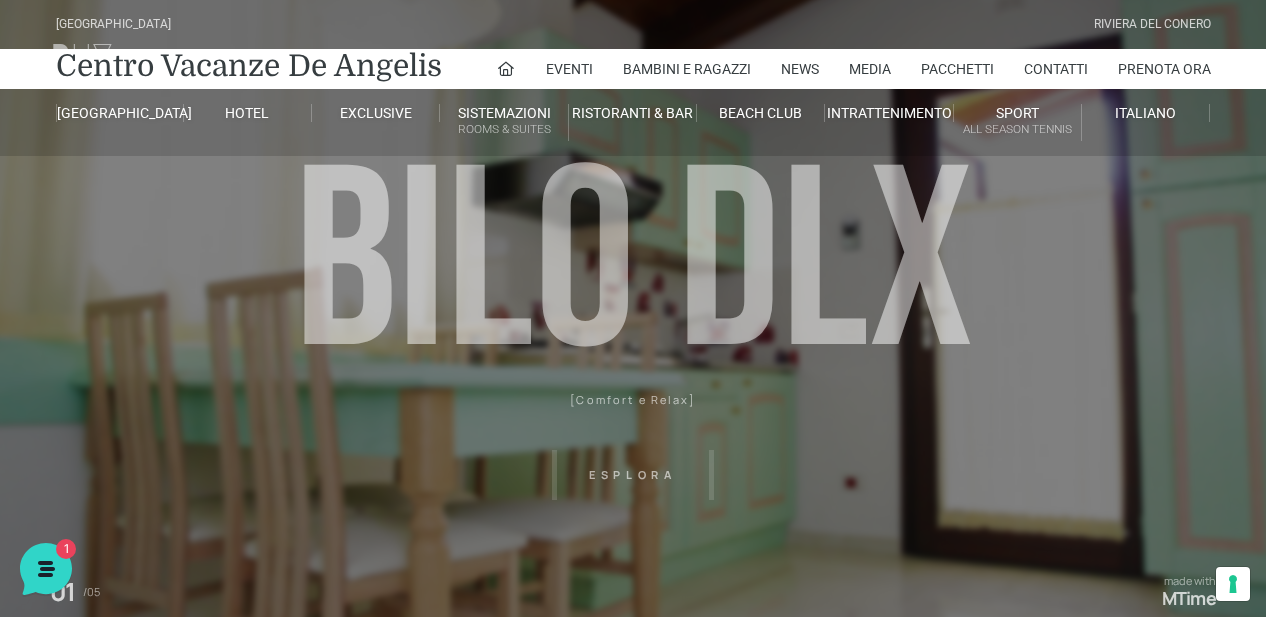 click on "Villaggio Hotel Resort
Riviera Del Conero
Centro Vacanze De Angelis
Eventi
Miss Italia
Cerimonie
Team building
Bambini e Ragazzi
Holly Beach Club
Holly Teeny Club
Holly Young Club
Piscine
Iscrizioni Holly Club
News
Media
Pacchetti
Contatti
Prenota Ora
De Angelis Resort
Parco Piscine
Oasi Naturale
Cappellina
Sala Convegni
Le Marche
Store
Concierge
Colonnina Ricarica
Mappa del Villaggio
Hotel
Suite Prestige
Camera Prestige
Camera Suite H
Sala Meeting
Exclusive
Villa Luxury
Dimora Padronale
Villa 601 Alpine
Villa Classic
Bilocale Garden Gold
Sistemazioni Rooms & Suites
Villa Trilocale Deluxe Numana
Villa Trilocale Deluxe Private Garden
Villa Bilocale Deluxe
Appartamento Trilocale Garden" at bounding box center [633, 450] 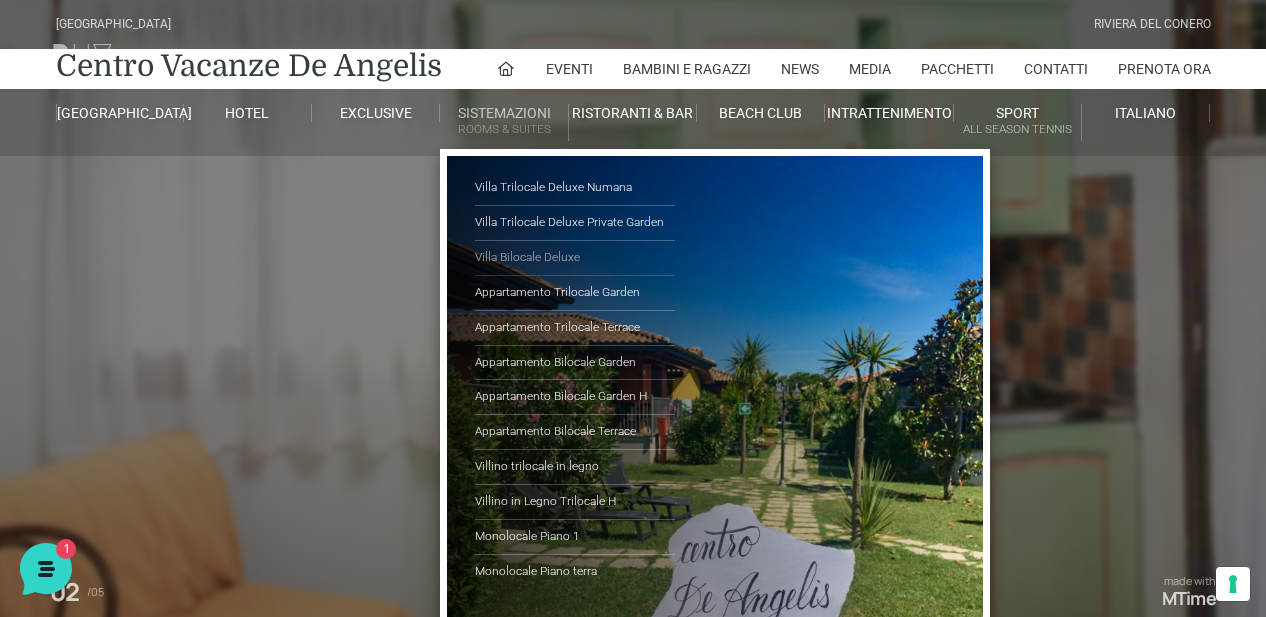 click on "Villa Bilocale Deluxe" at bounding box center (575, 258) 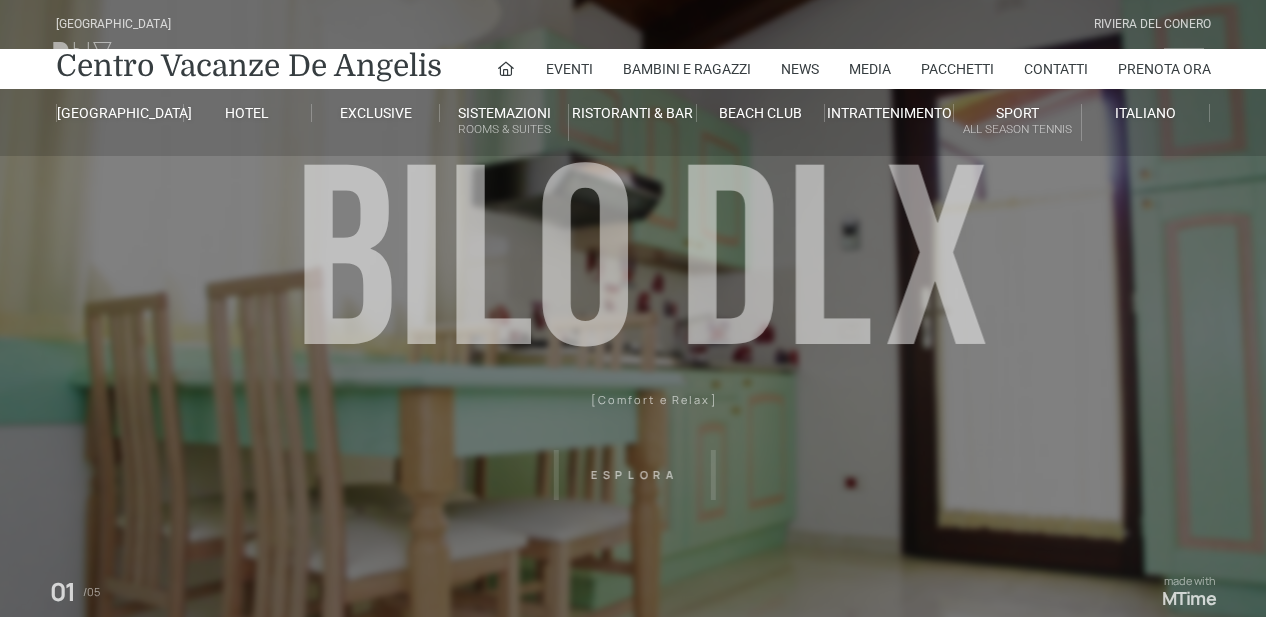 scroll, scrollTop: 0, scrollLeft: 0, axis: both 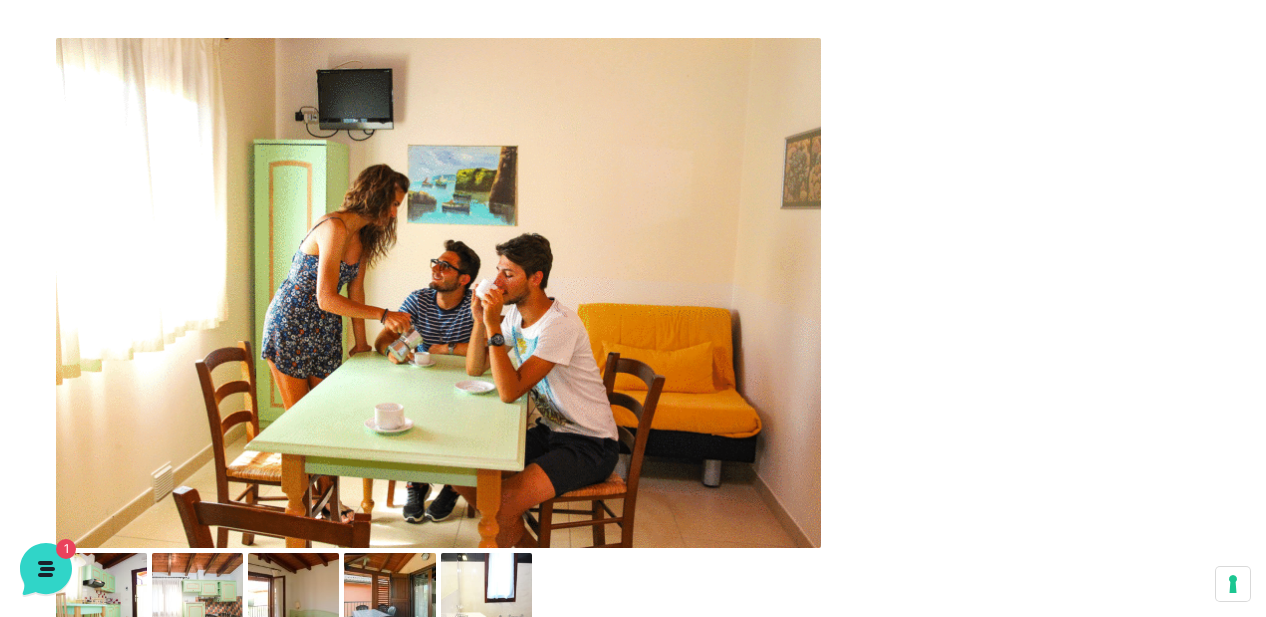 click at bounding box center (438, 293) 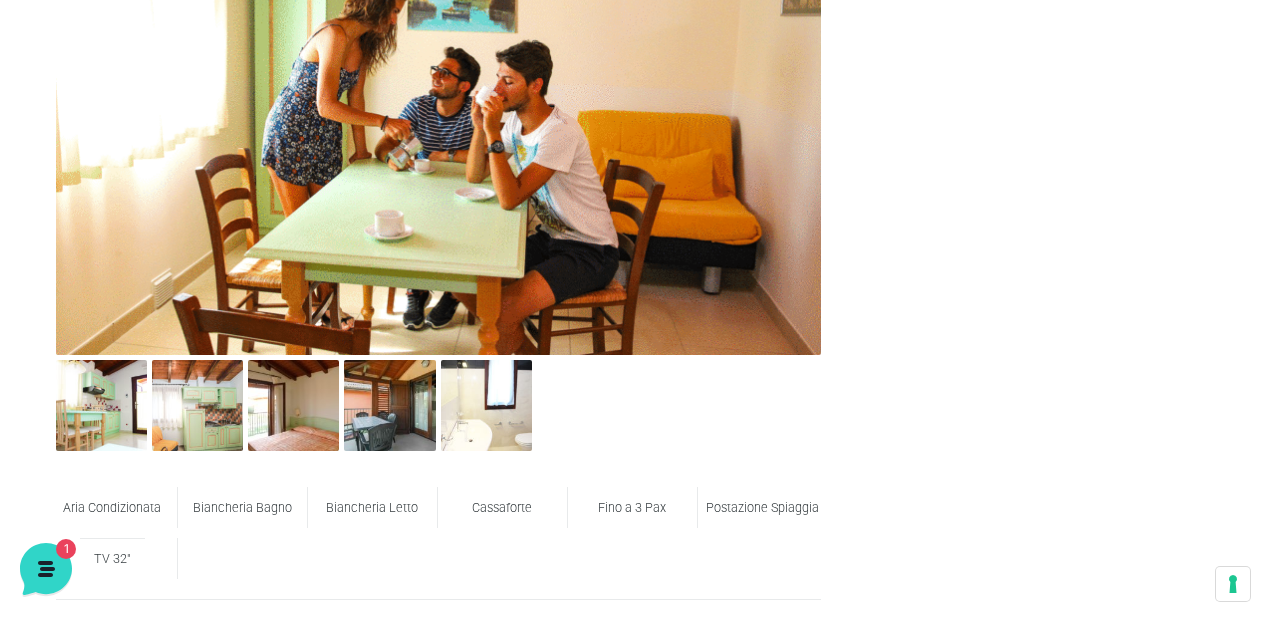 scroll, scrollTop: 933, scrollLeft: 0, axis: vertical 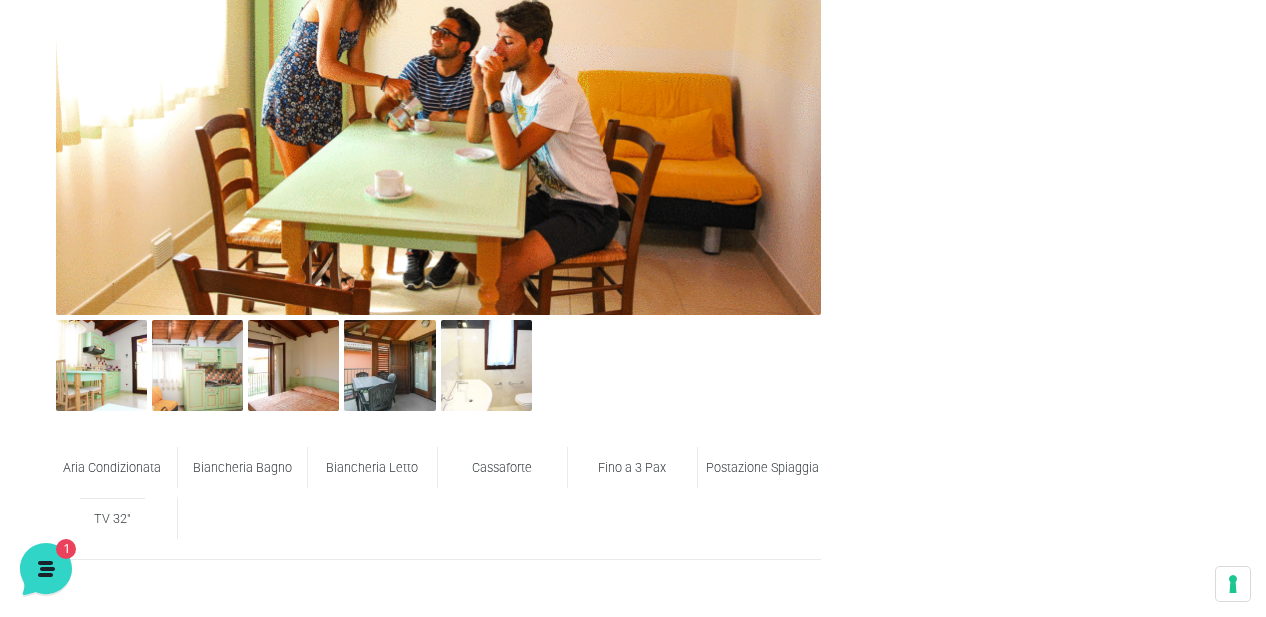 click at bounding box center [438, 60] 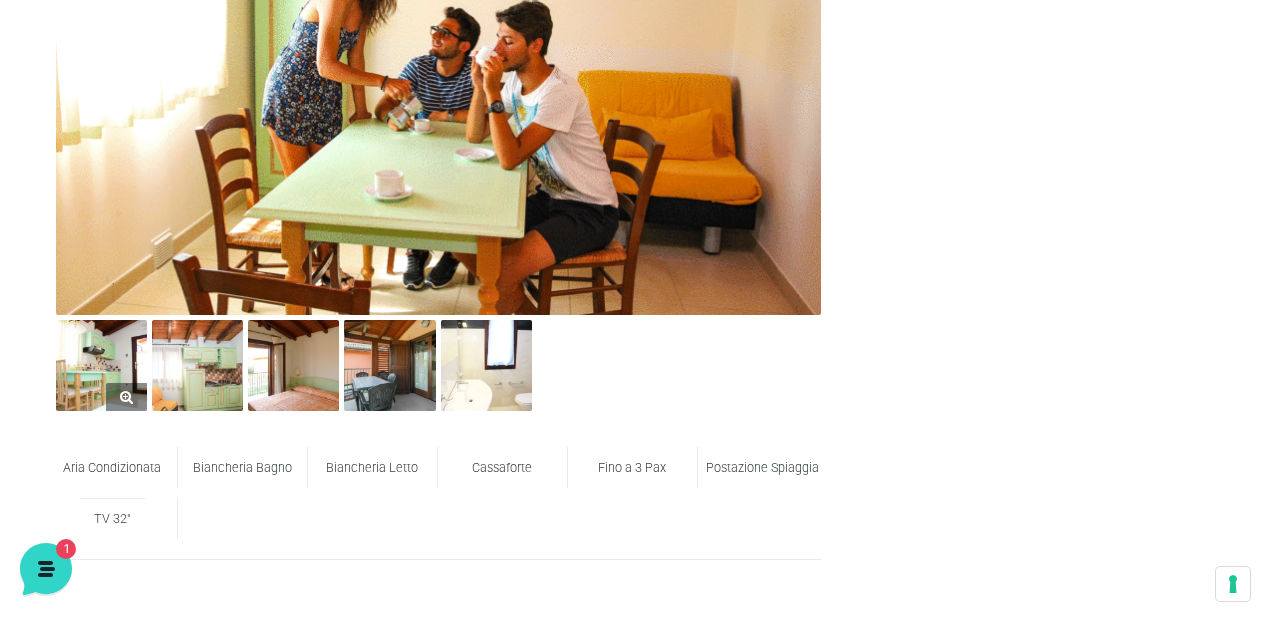 click at bounding box center [101, 365] 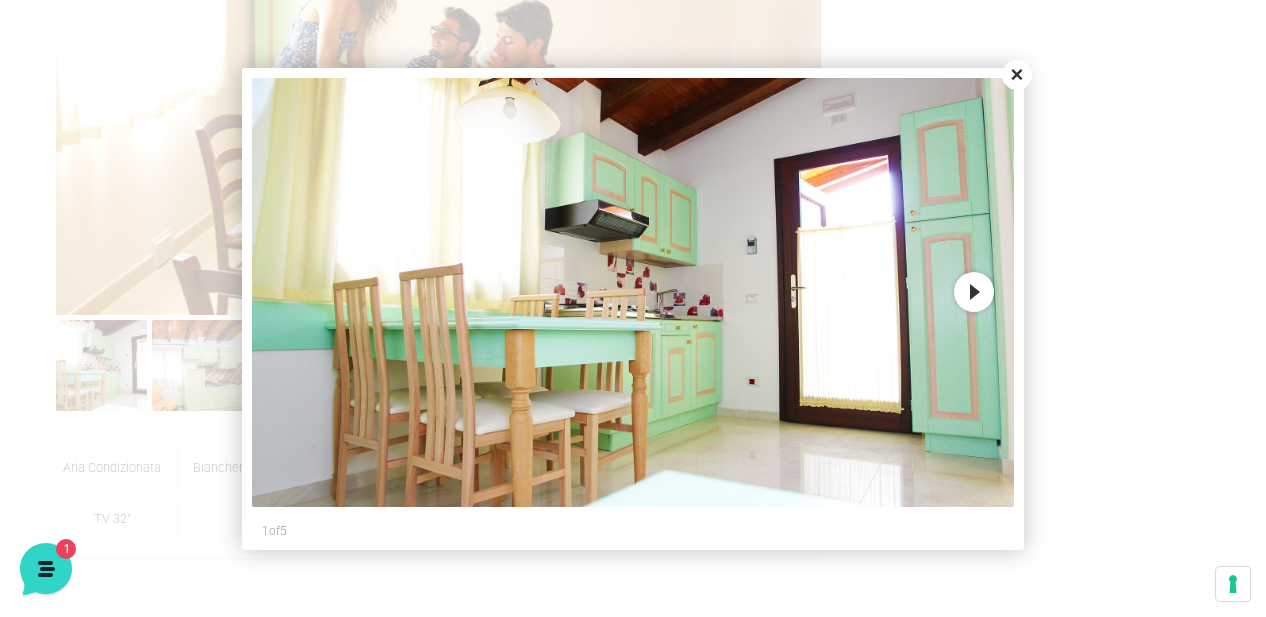 click on "Next" at bounding box center (974, 292) 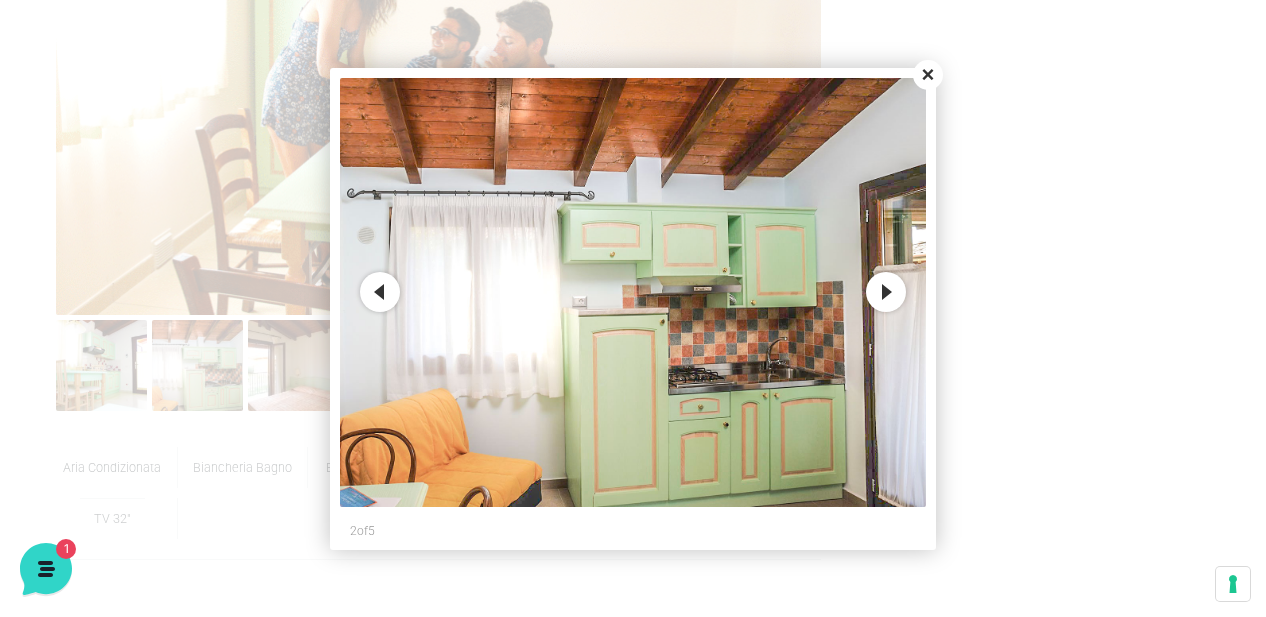 click on "Next" at bounding box center [886, 292] 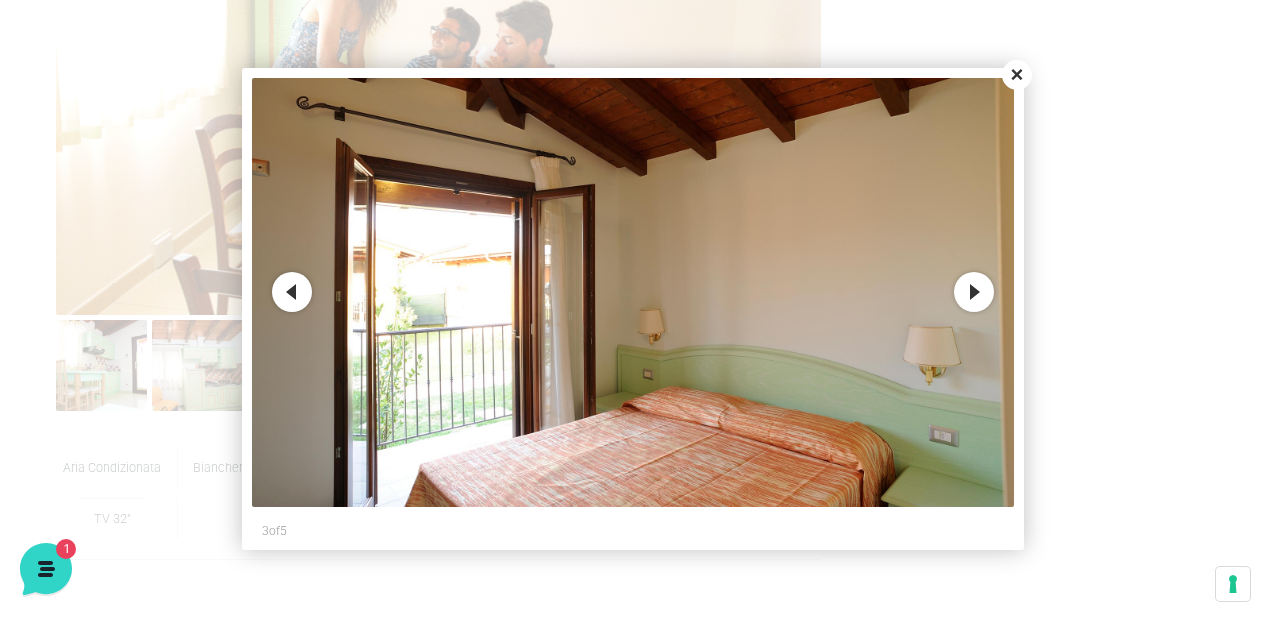 click on "Next" at bounding box center (974, 292) 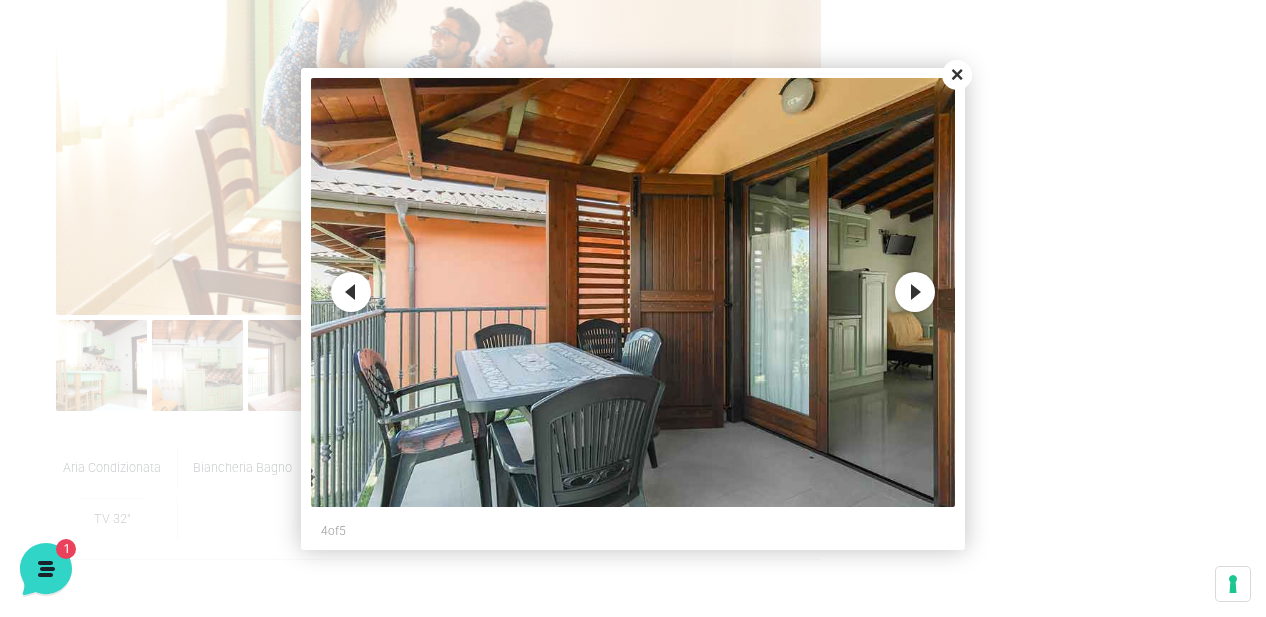 click on "Next" at bounding box center (915, 292) 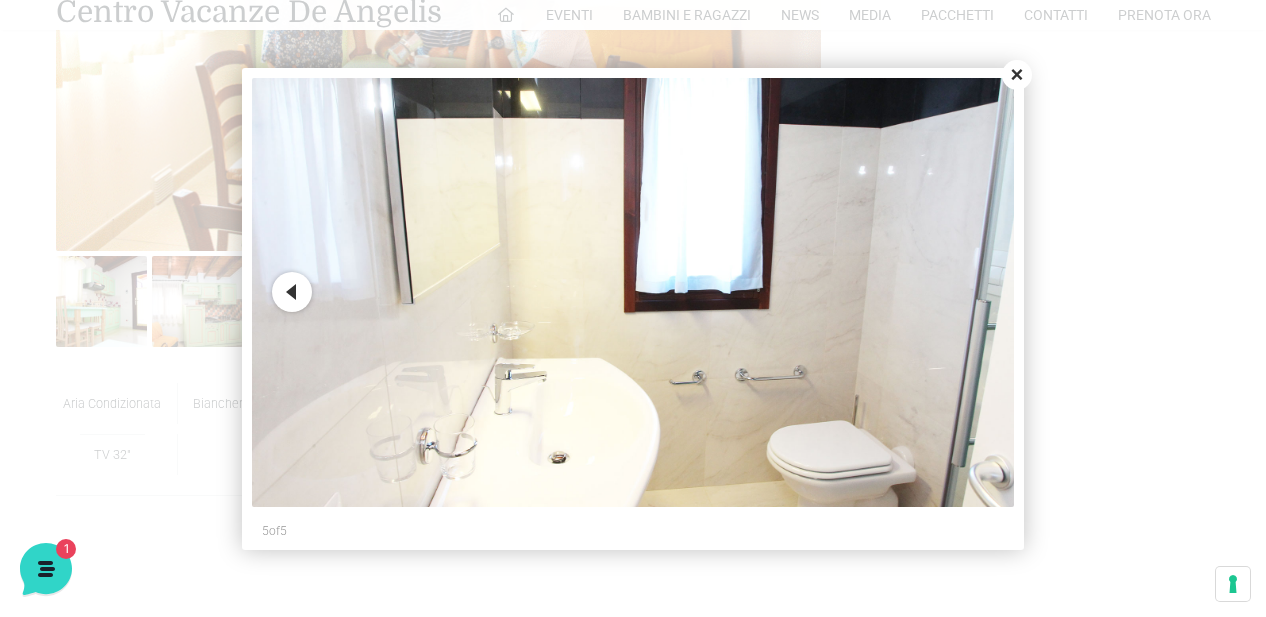 scroll, scrollTop: 933, scrollLeft: 0, axis: vertical 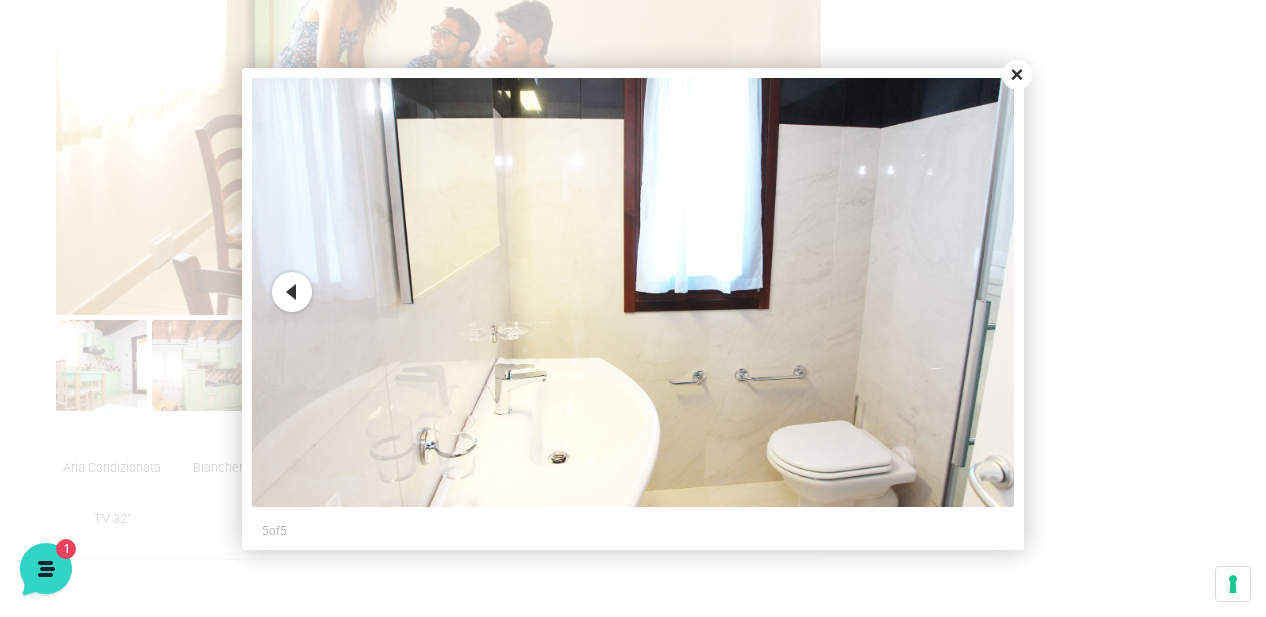 click on "Close" at bounding box center (1017, 75) 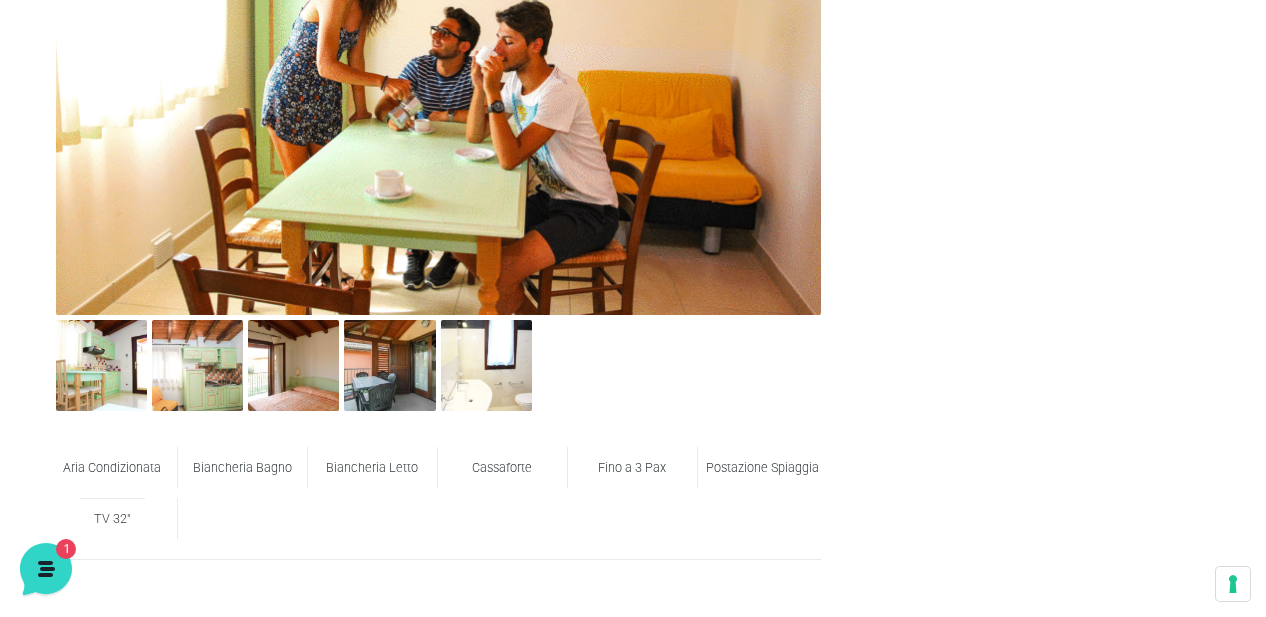 drag, startPoint x: 797, startPoint y: 478, endPoint x: 800, endPoint y: 462, distance: 16.27882 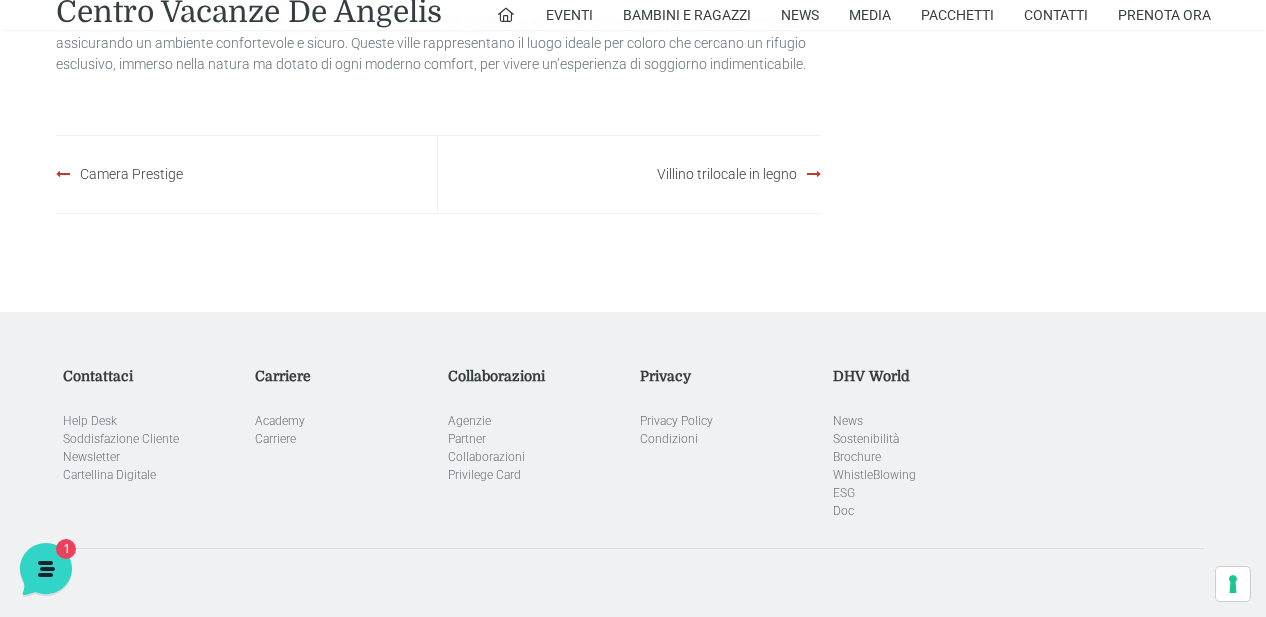 scroll, scrollTop: 2567, scrollLeft: 0, axis: vertical 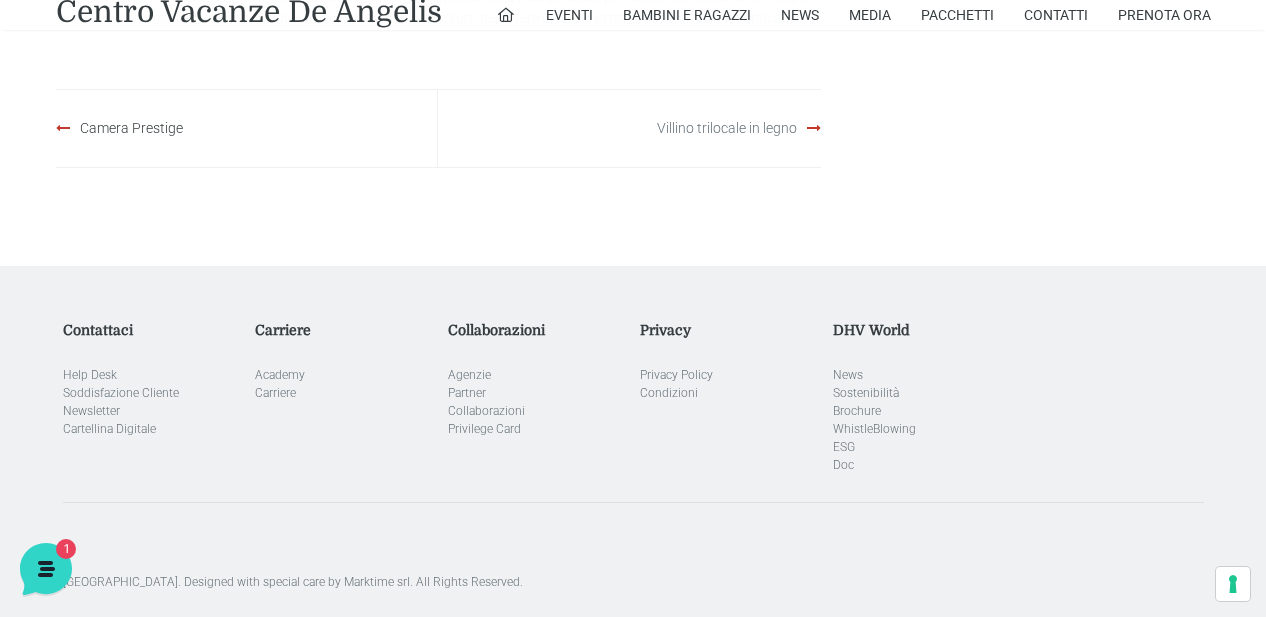 click on "Villino trilocale in legno" at bounding box center (727, 128) 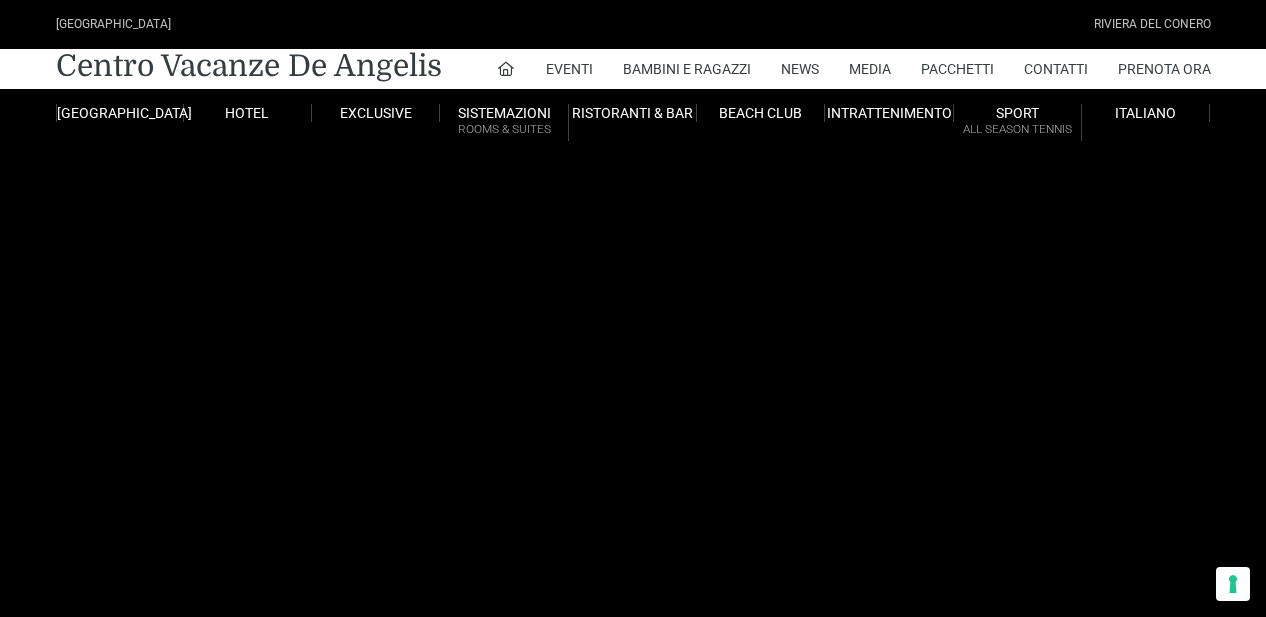 scroll, scrollTop: 0, scrollLeft: 0, axis: both 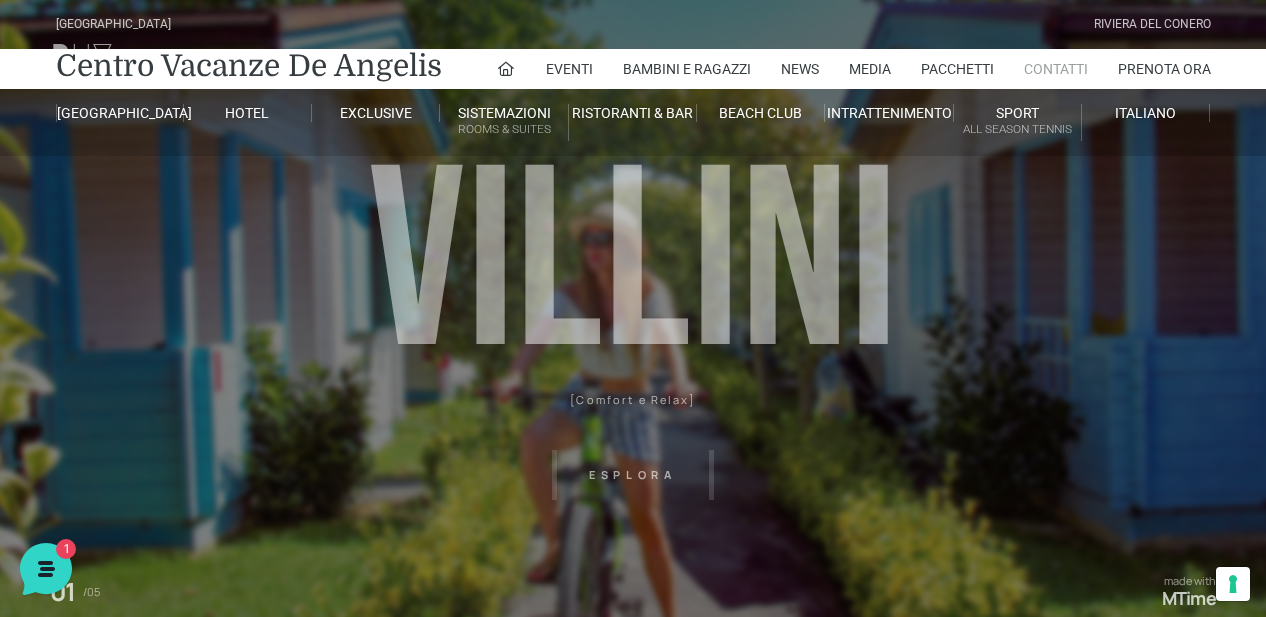 click on "Contatti" at bounding box center (1056, 69) 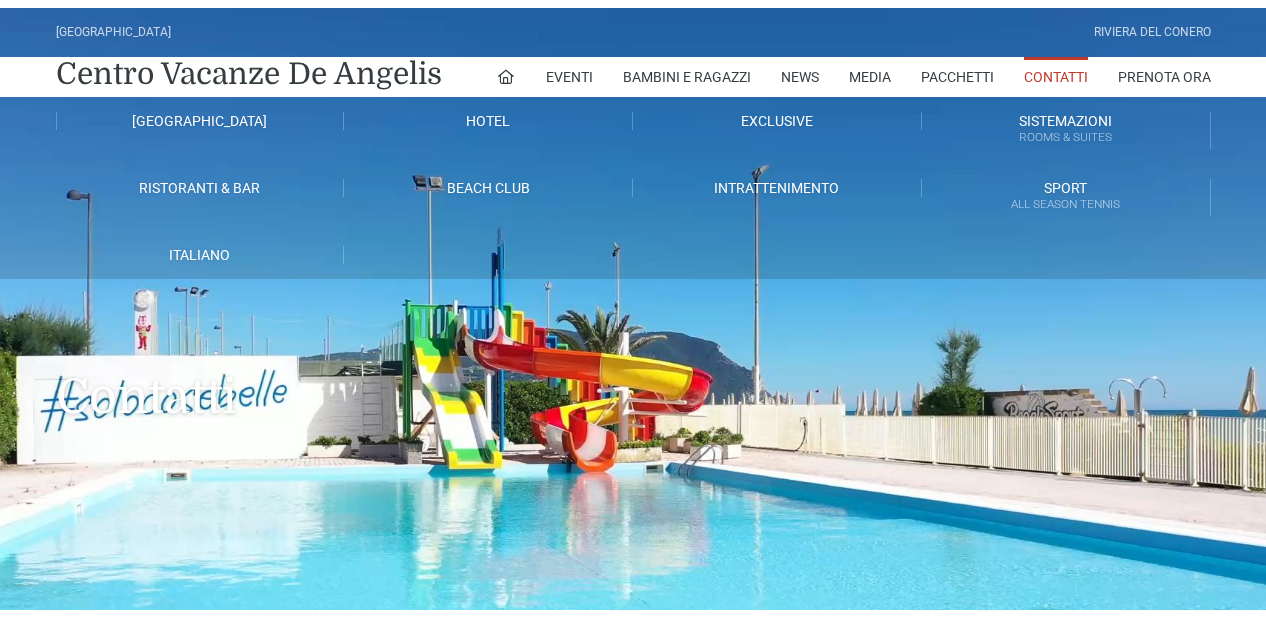 scroll, scrollTop: 0, scrollLeft: 0, axis: both 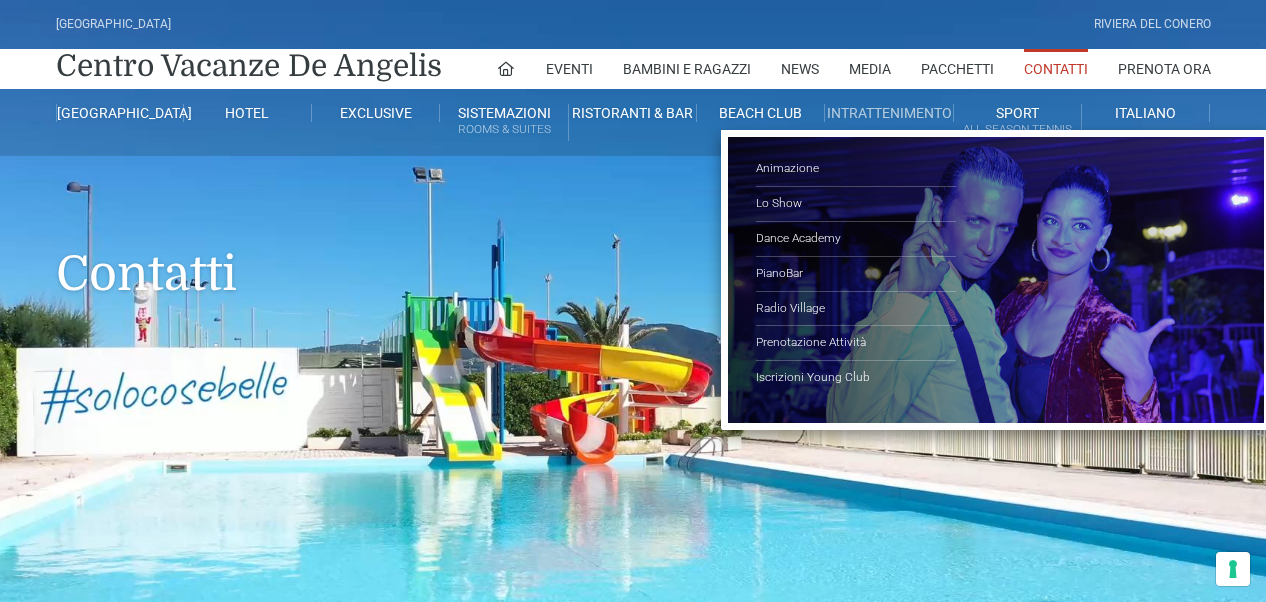 click on "Intrattenimento" at bounding box center (889, 113) 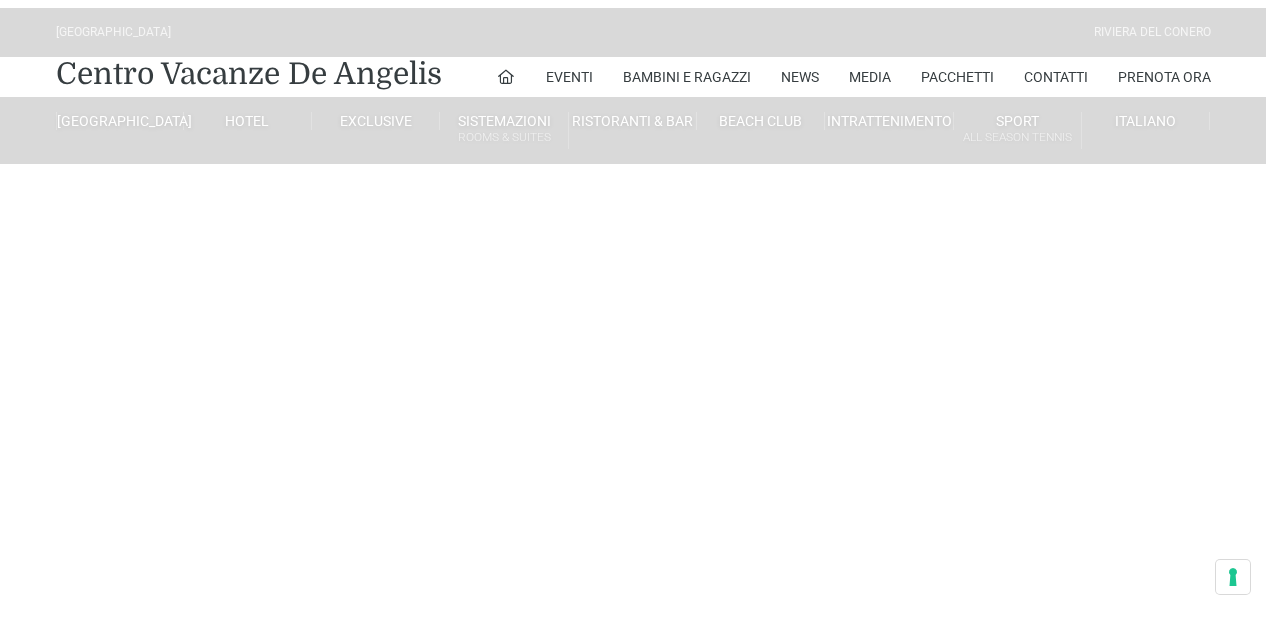 scroll, scrollTop: 0, scrollLeft: 0, axis: both 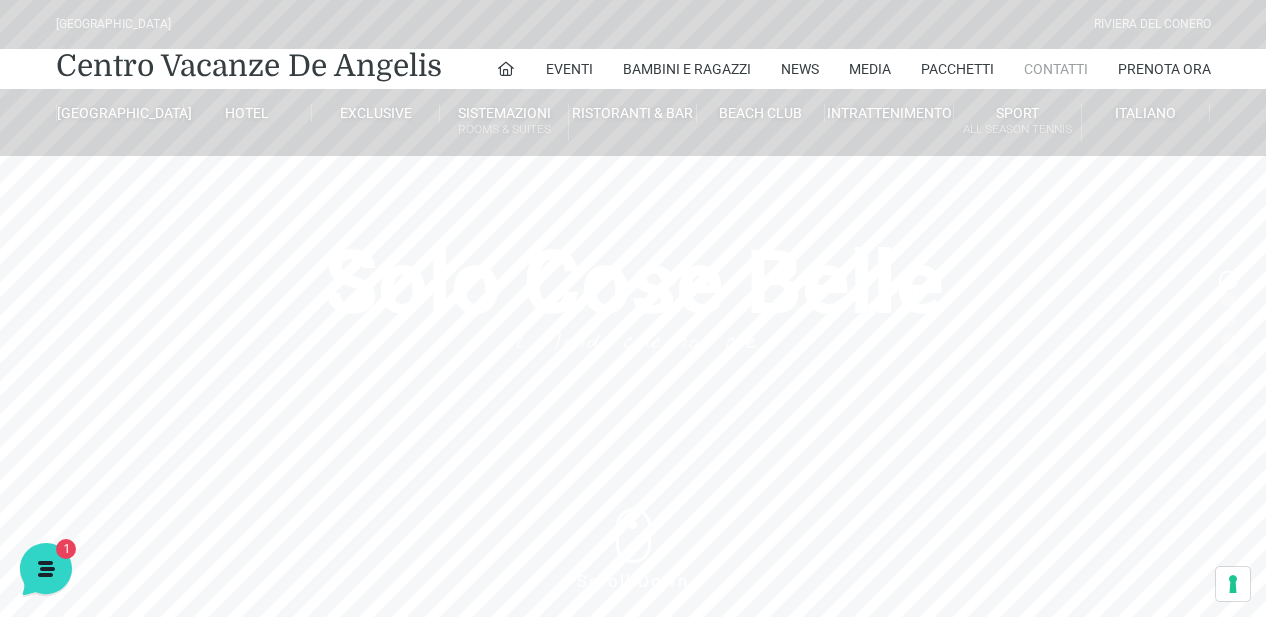 click on "Contatti" at bounding box center [1056, 69] 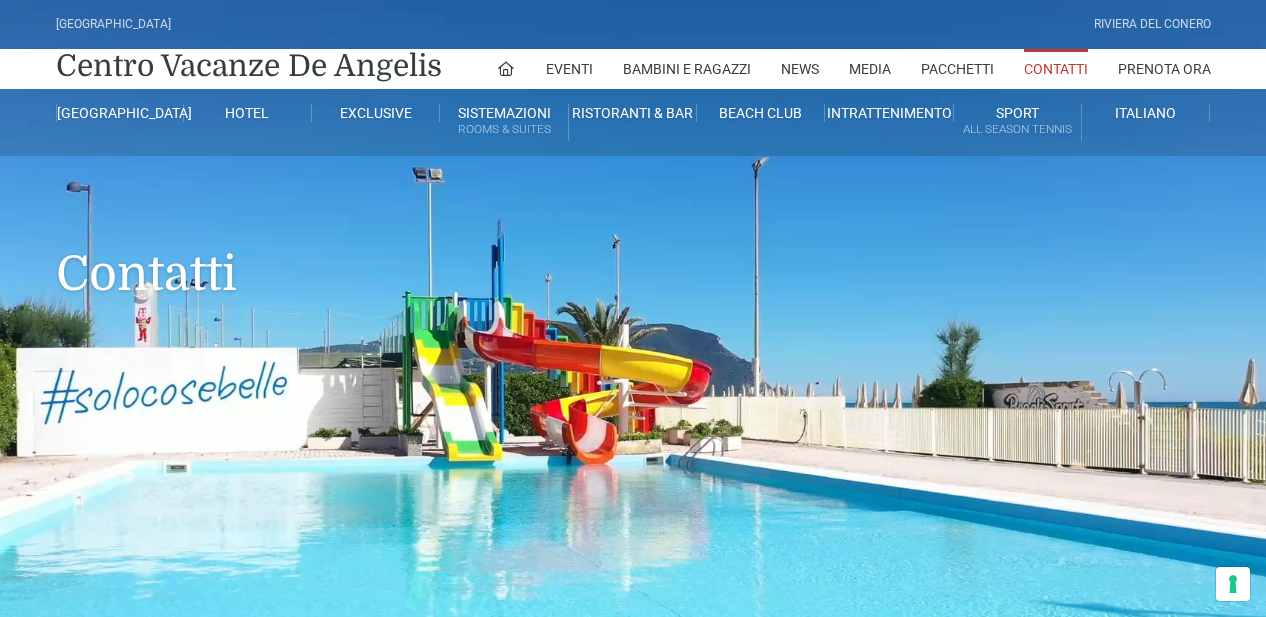 scroll, scrollTop: 0, scrollLeft: 0, axis: both 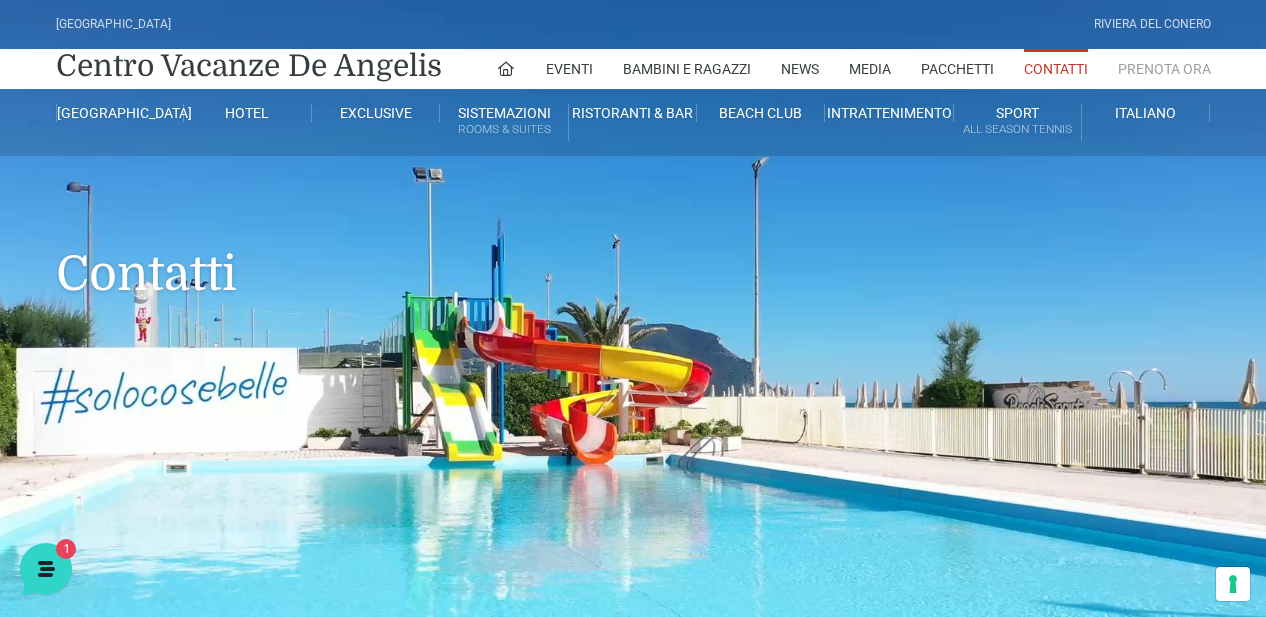click on "Prenota Ora" at bounding box center (1164, 69) 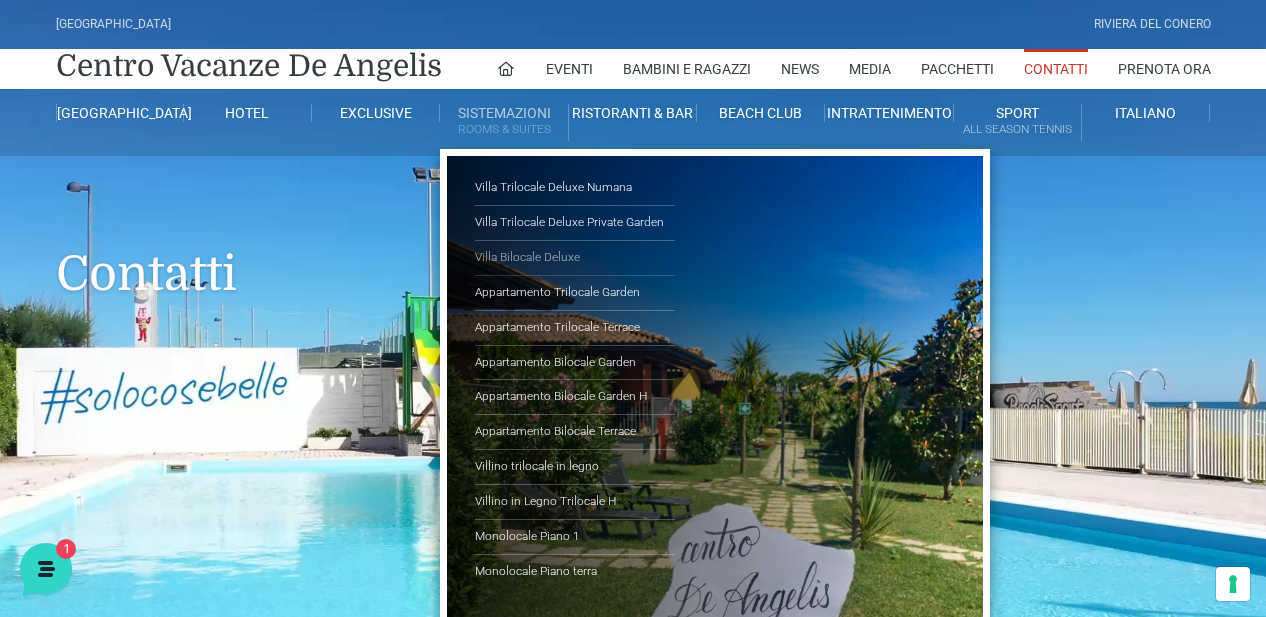 click on "Villa Bilocale Deluxe" at bounding box center [575, 258] 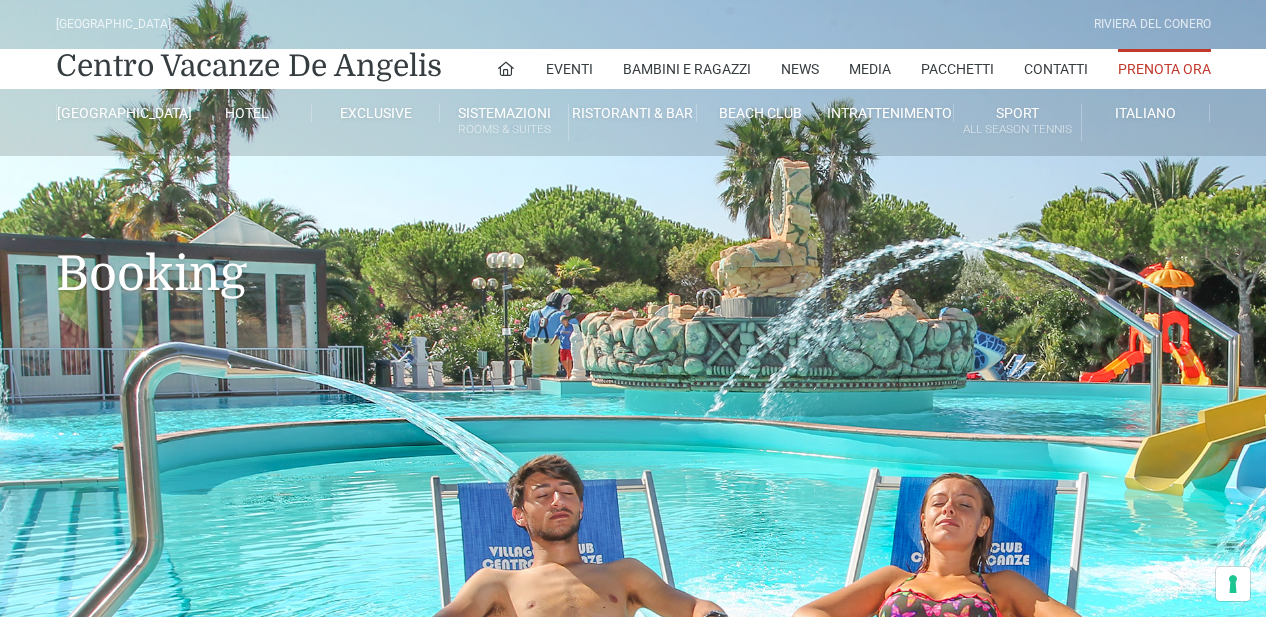 scroll, scrollTop: 0, scrollLeft: 0, axis: both 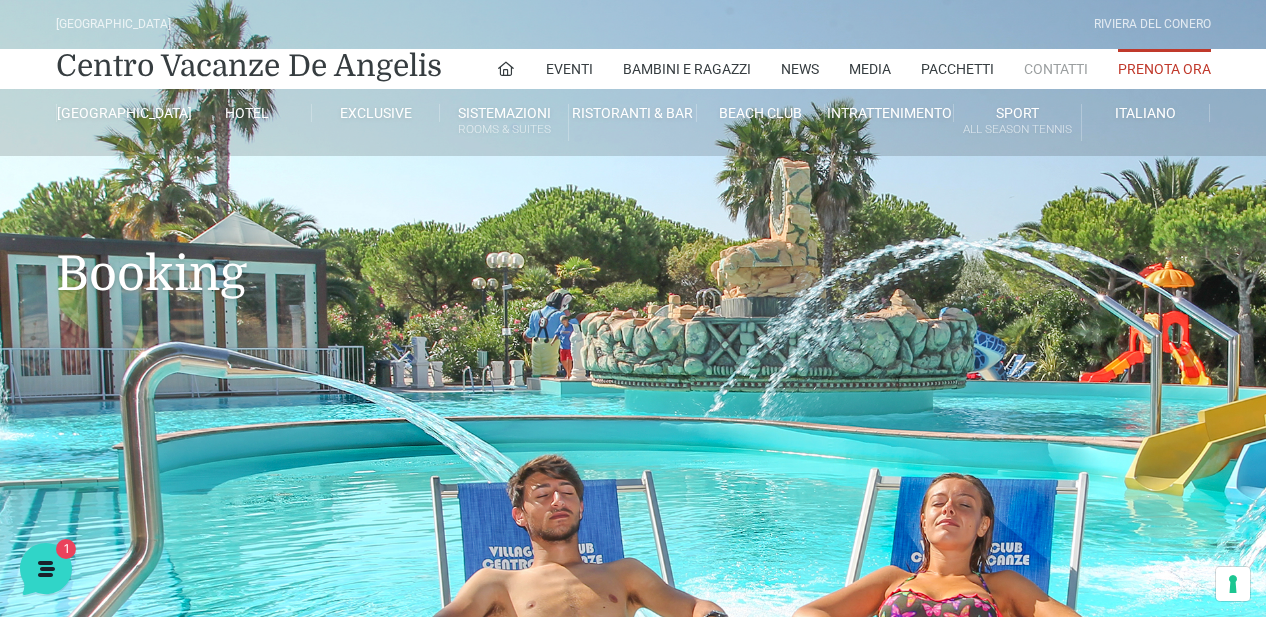 click on "Contatti" at bounding box center [1056, 69] 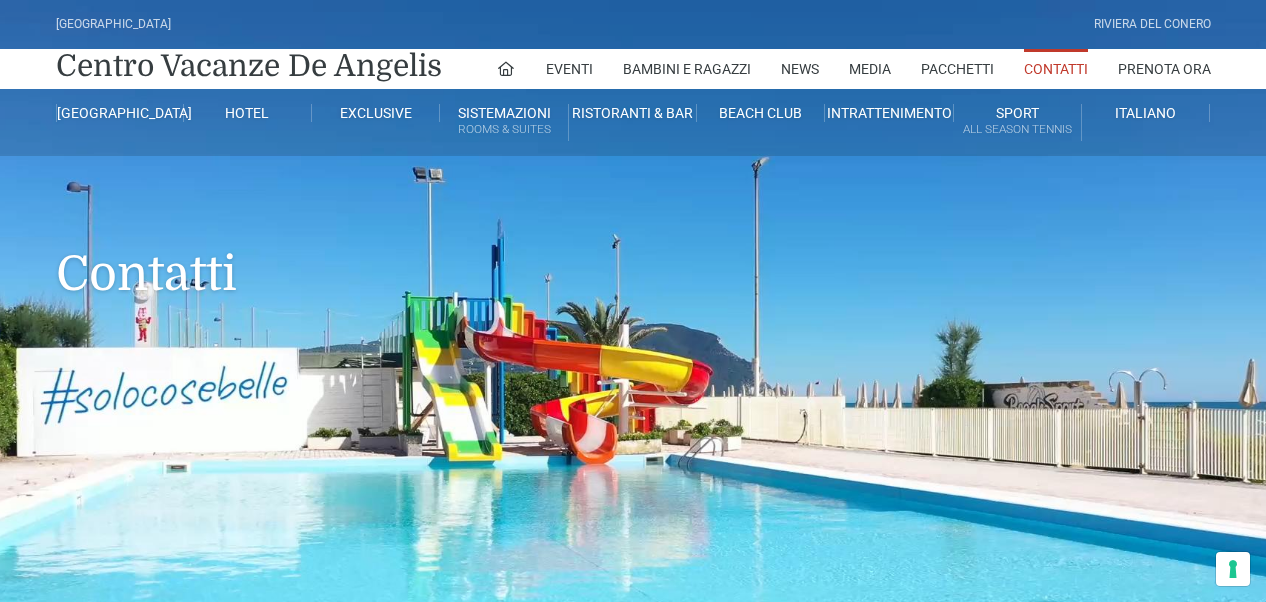scroll, scrollTop: 0, scrollLeft: 0, axis: both 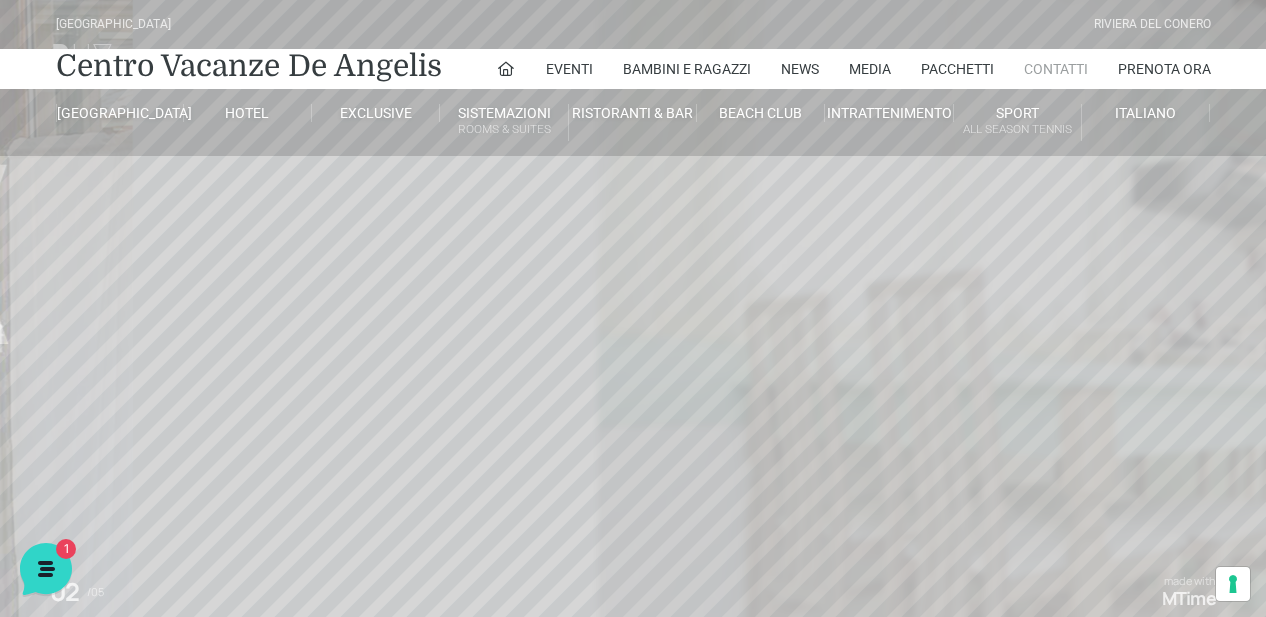 click on "Contatti" at bounding box center [1056, 69] 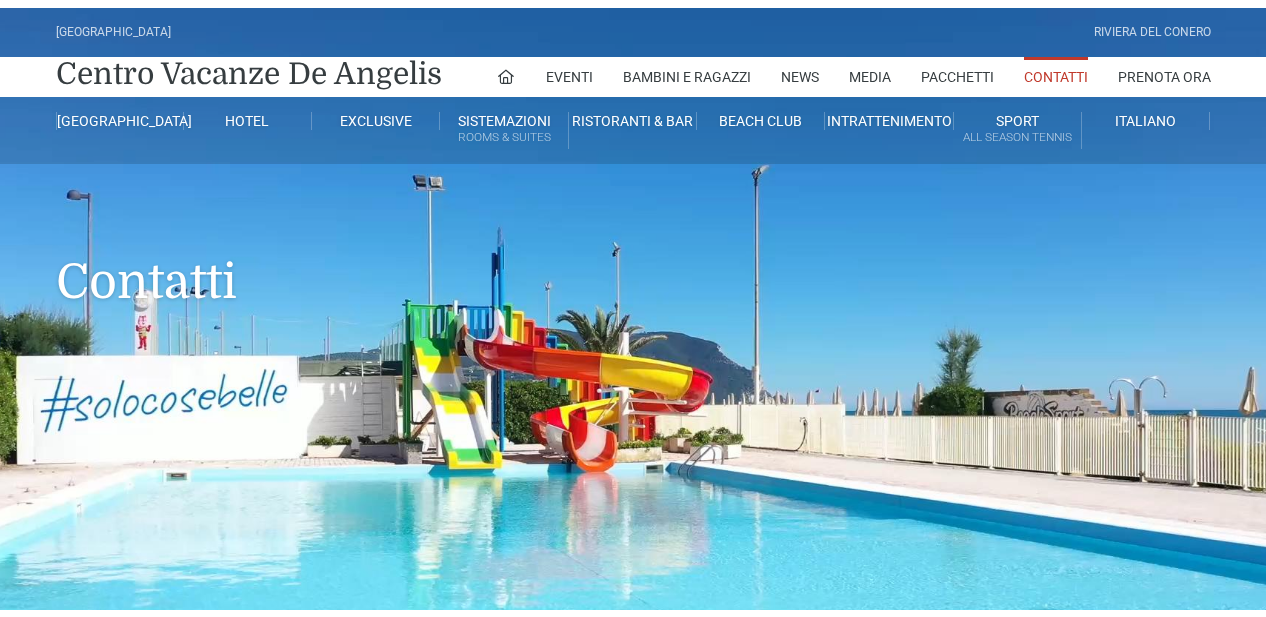 scroll, scrollTop: 0, scrollLeft: 0, axis: both 